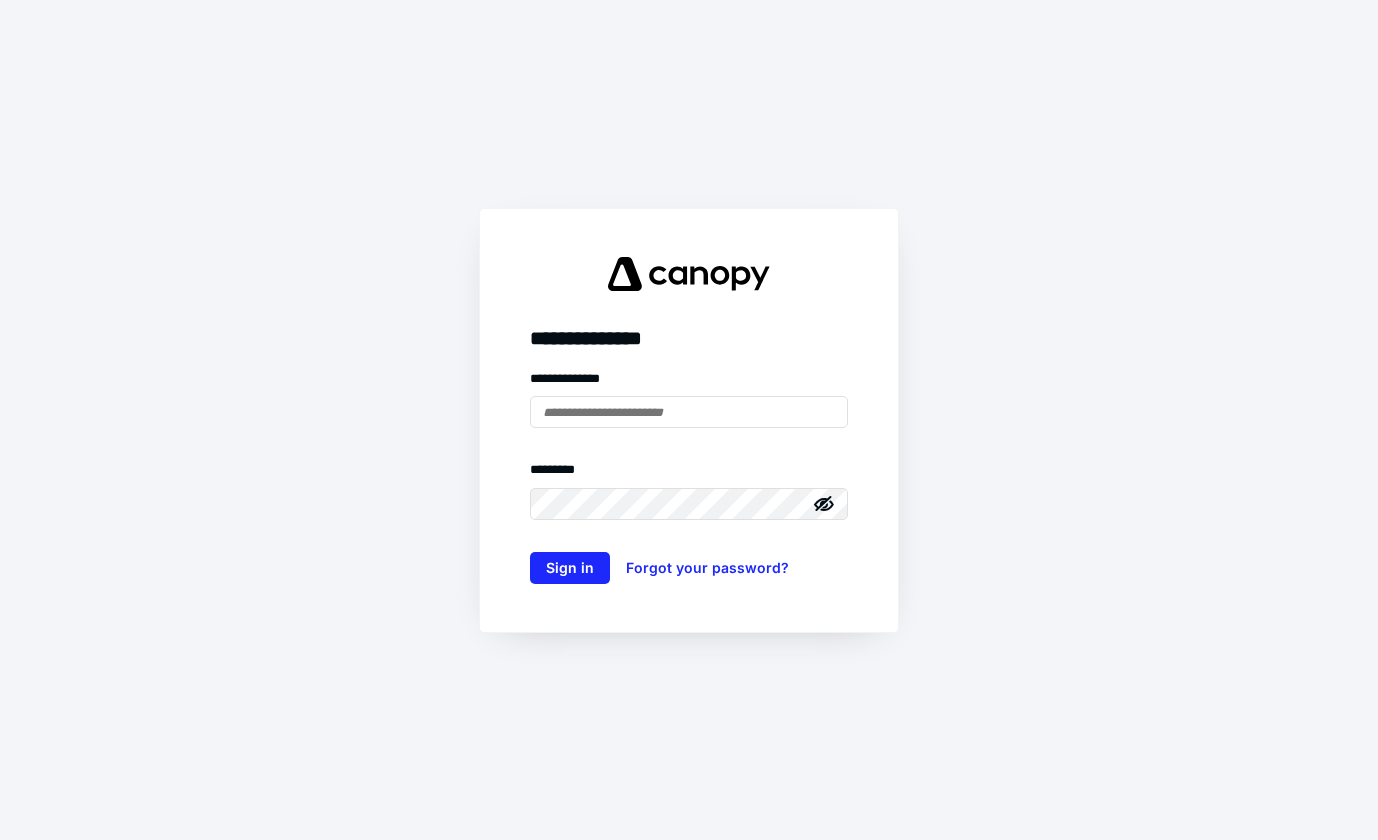 scroll, scrollTop: 0, scrollLeft: 0, axis: both 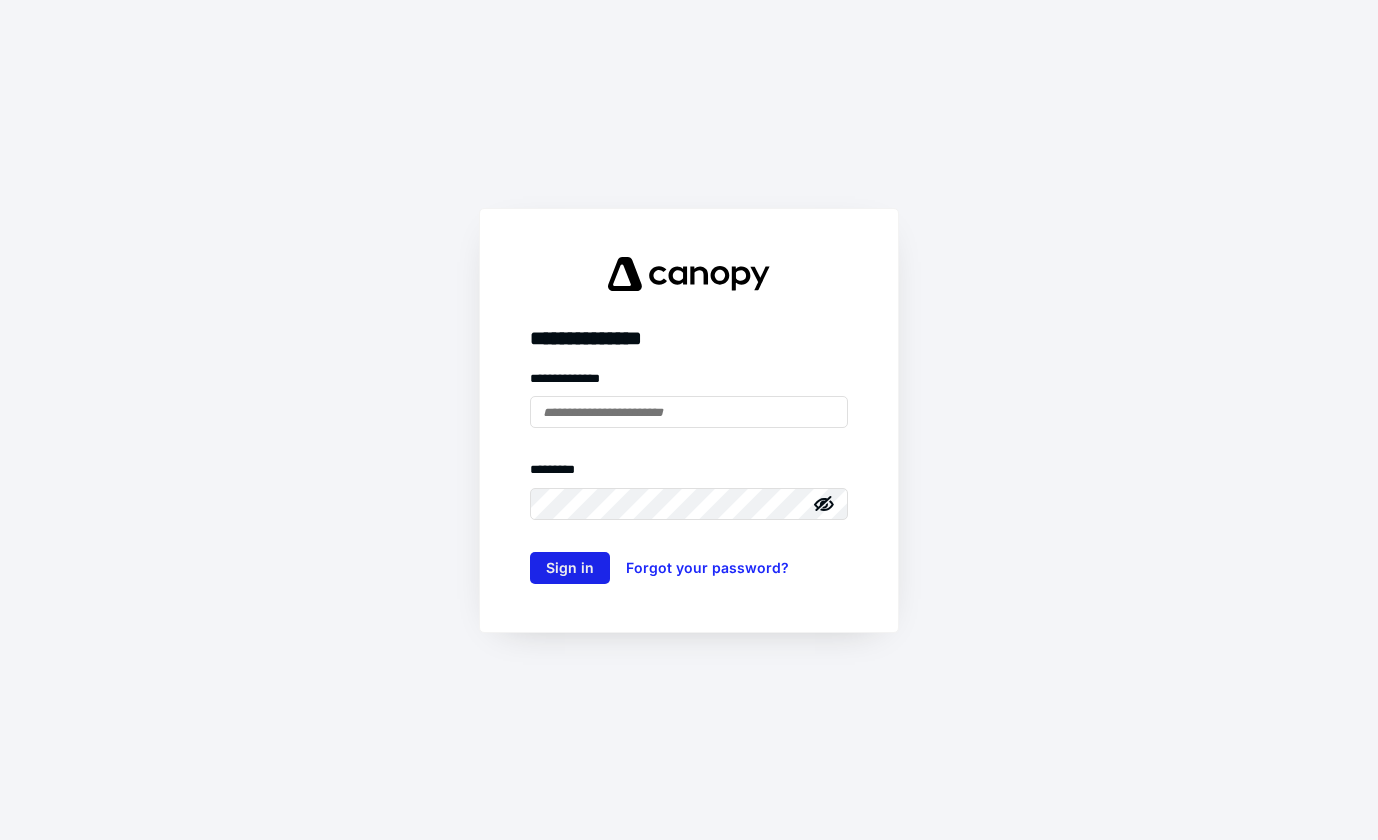 type on "**********" 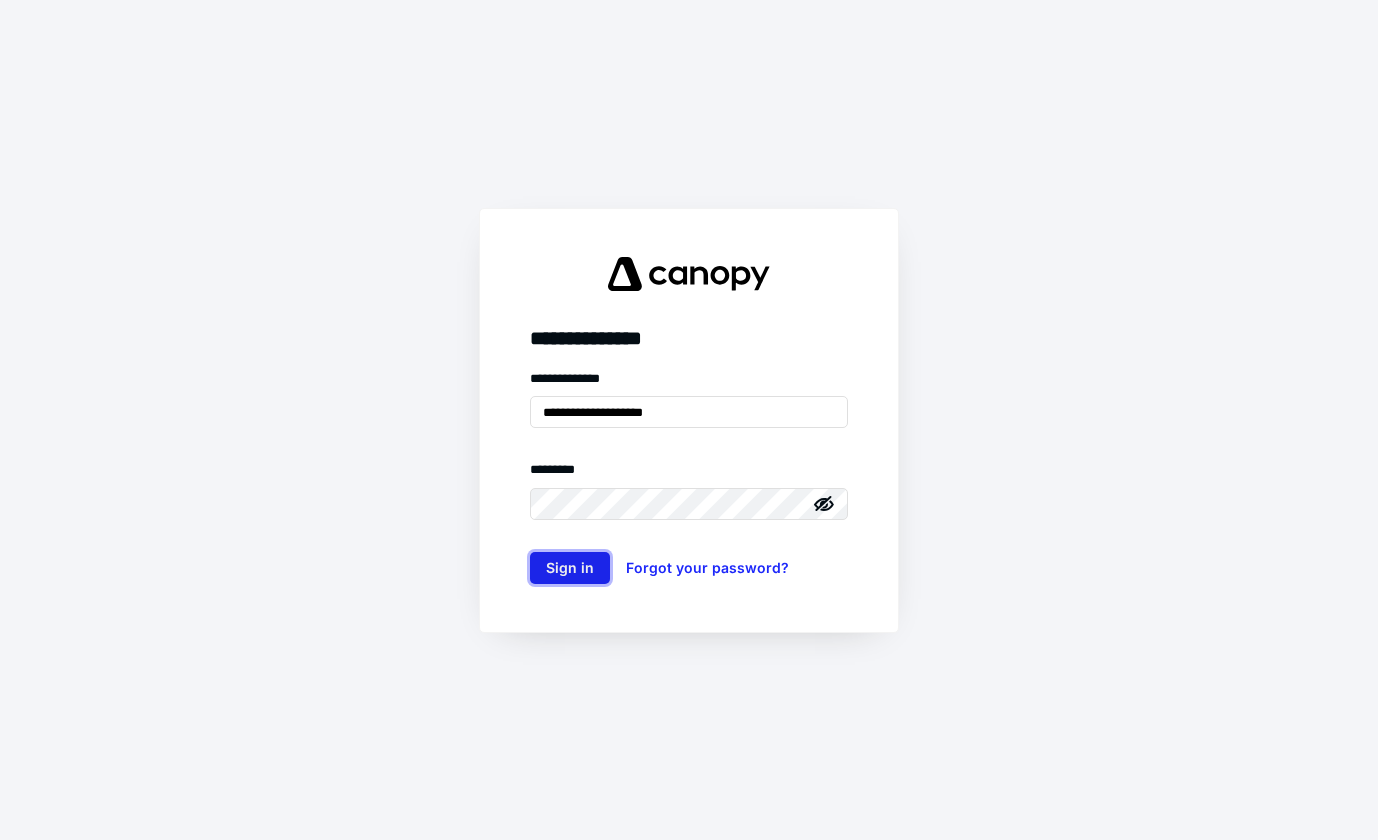 click on "Sign in" at bounding box center (570, 568) 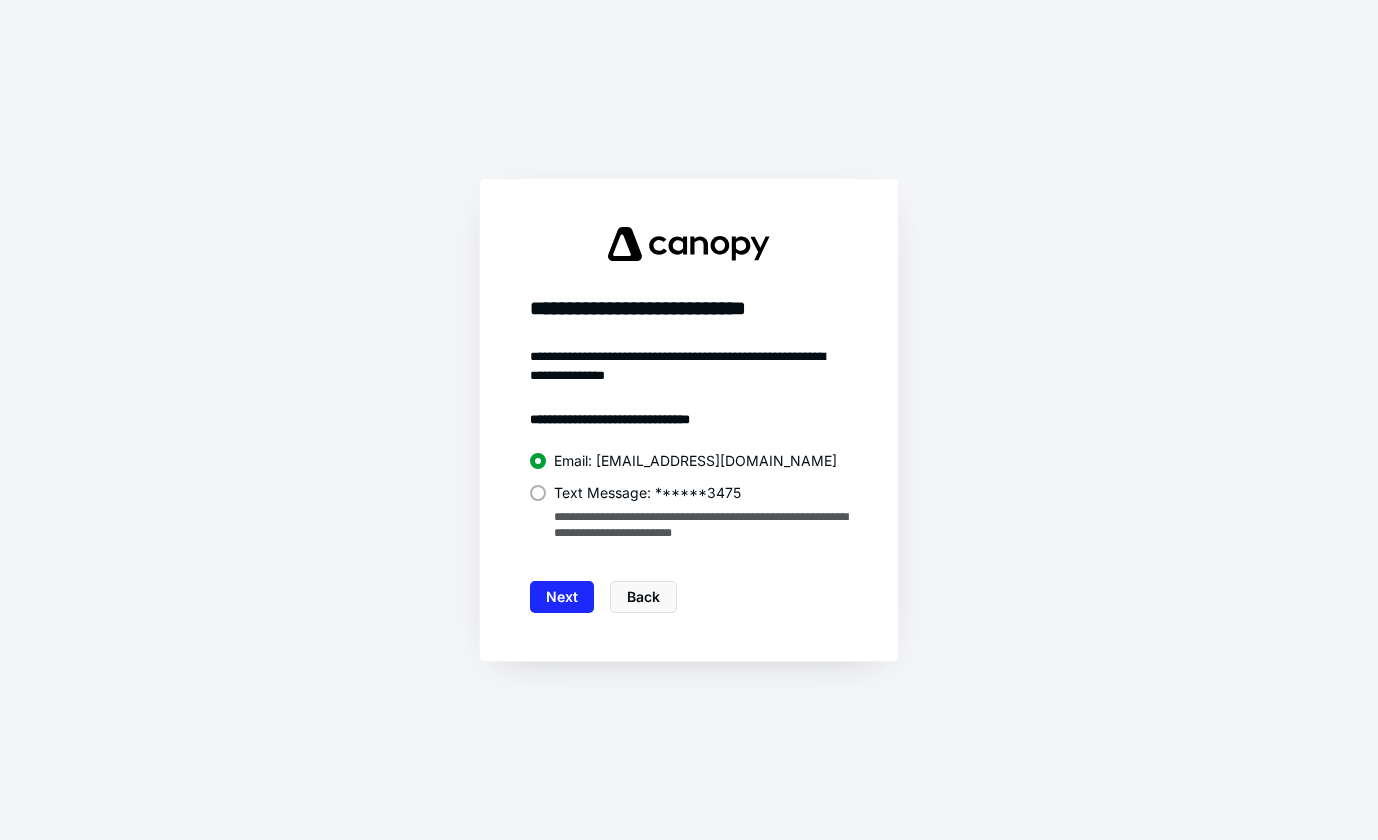 click at bounding box center [538, 493] 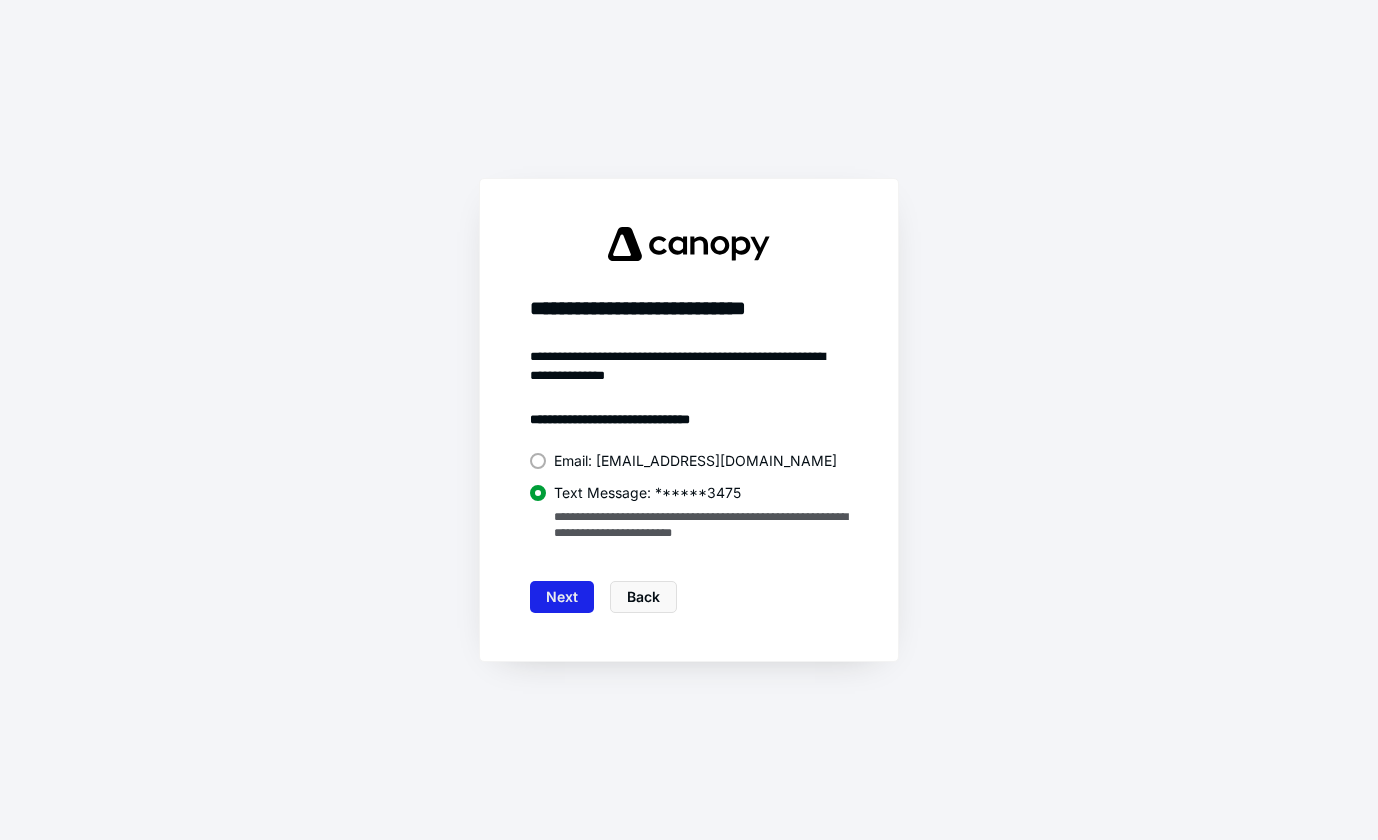 click on "Next" at bounding box center [562, 597] 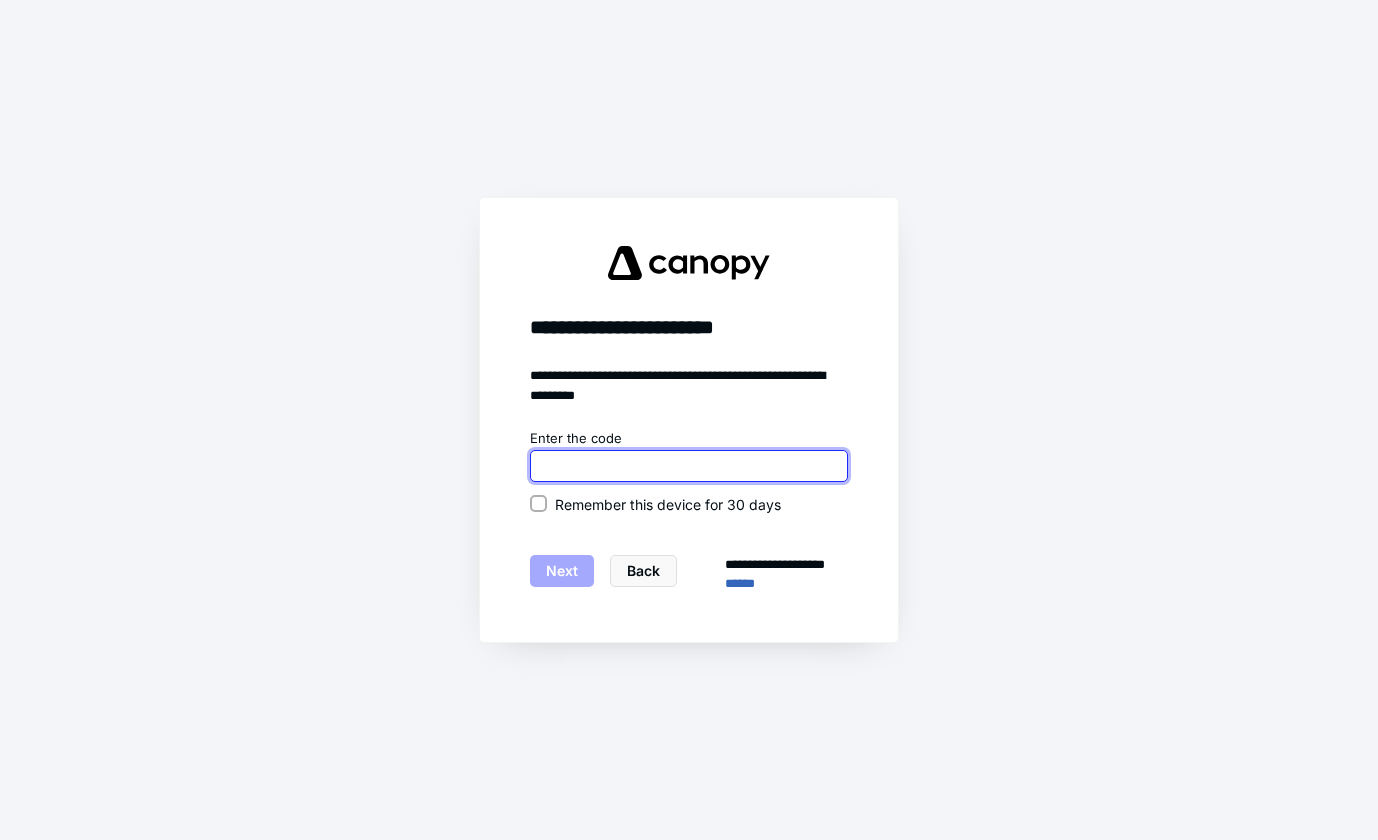 click at bounding box center (689, 466) 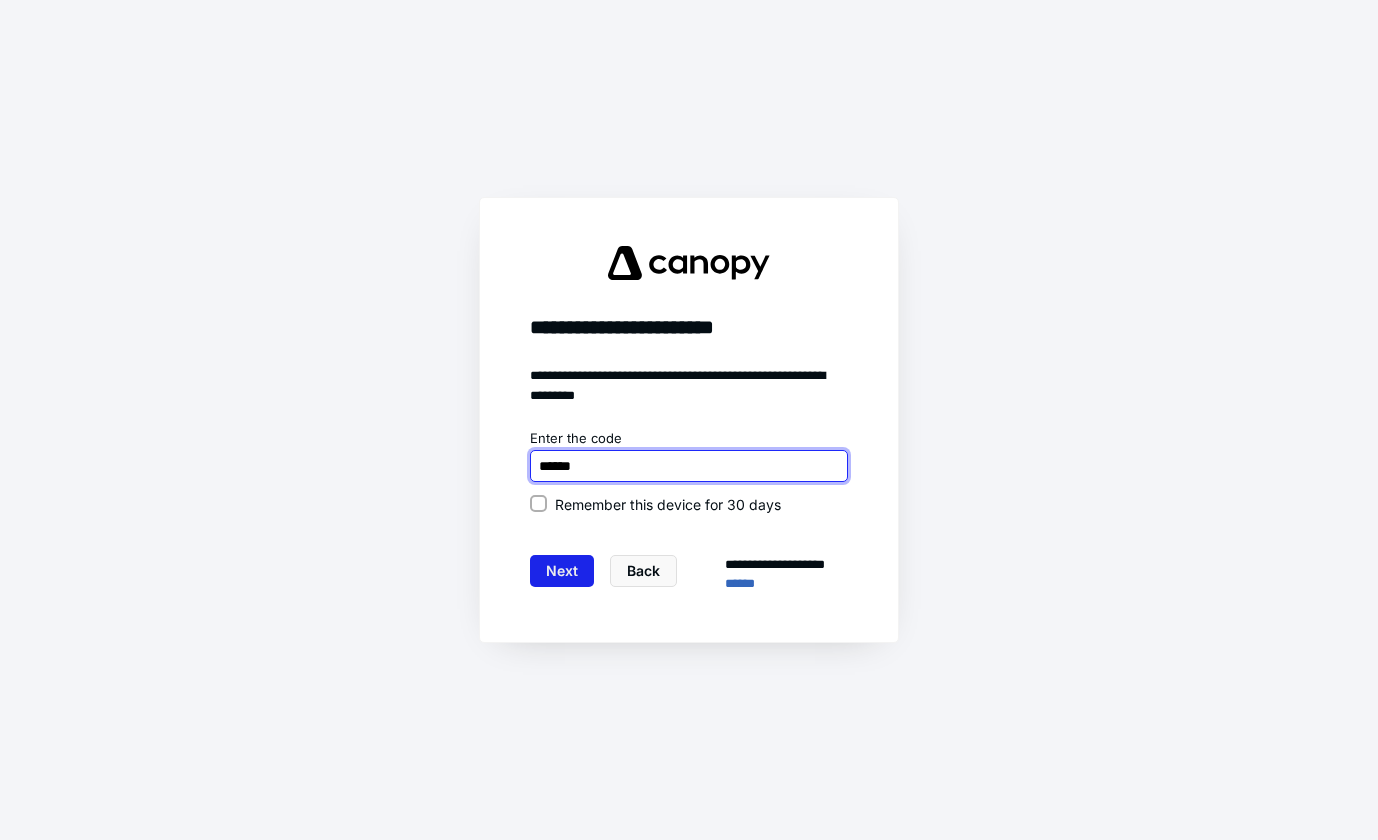 type on "******" 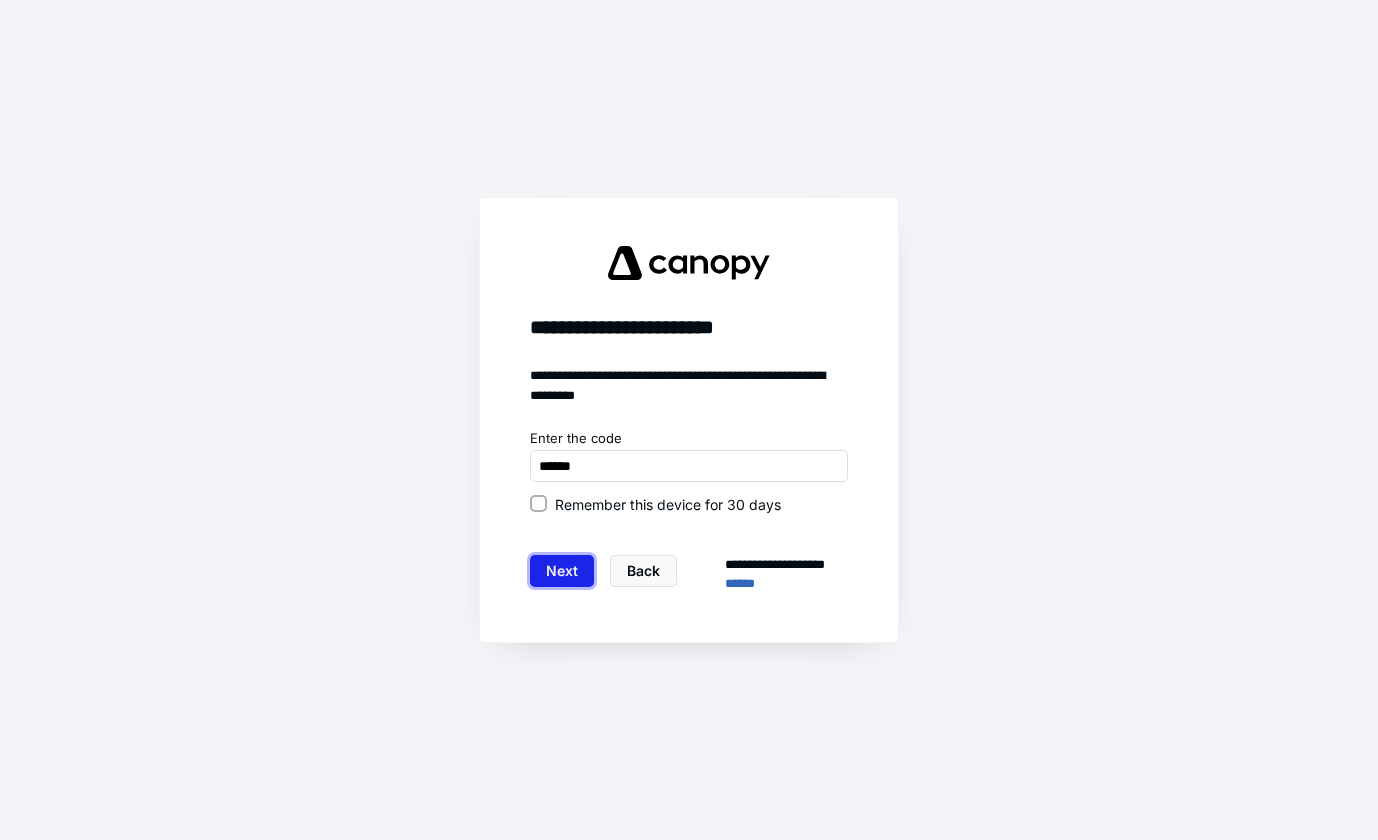 click on "Next" at bounding box center [562, 571] 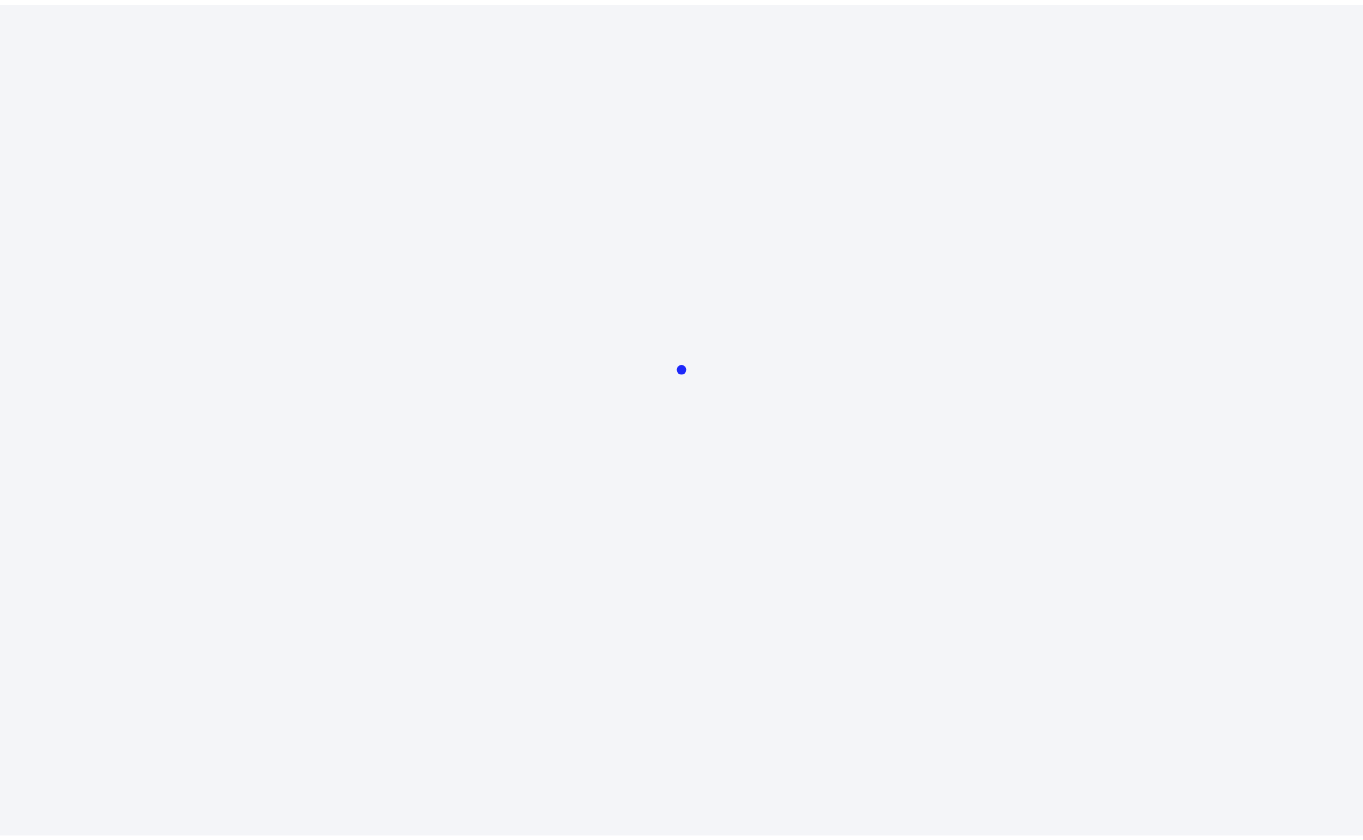 scroll, scrollTop: 0, scrollLeft: 0, axis: both 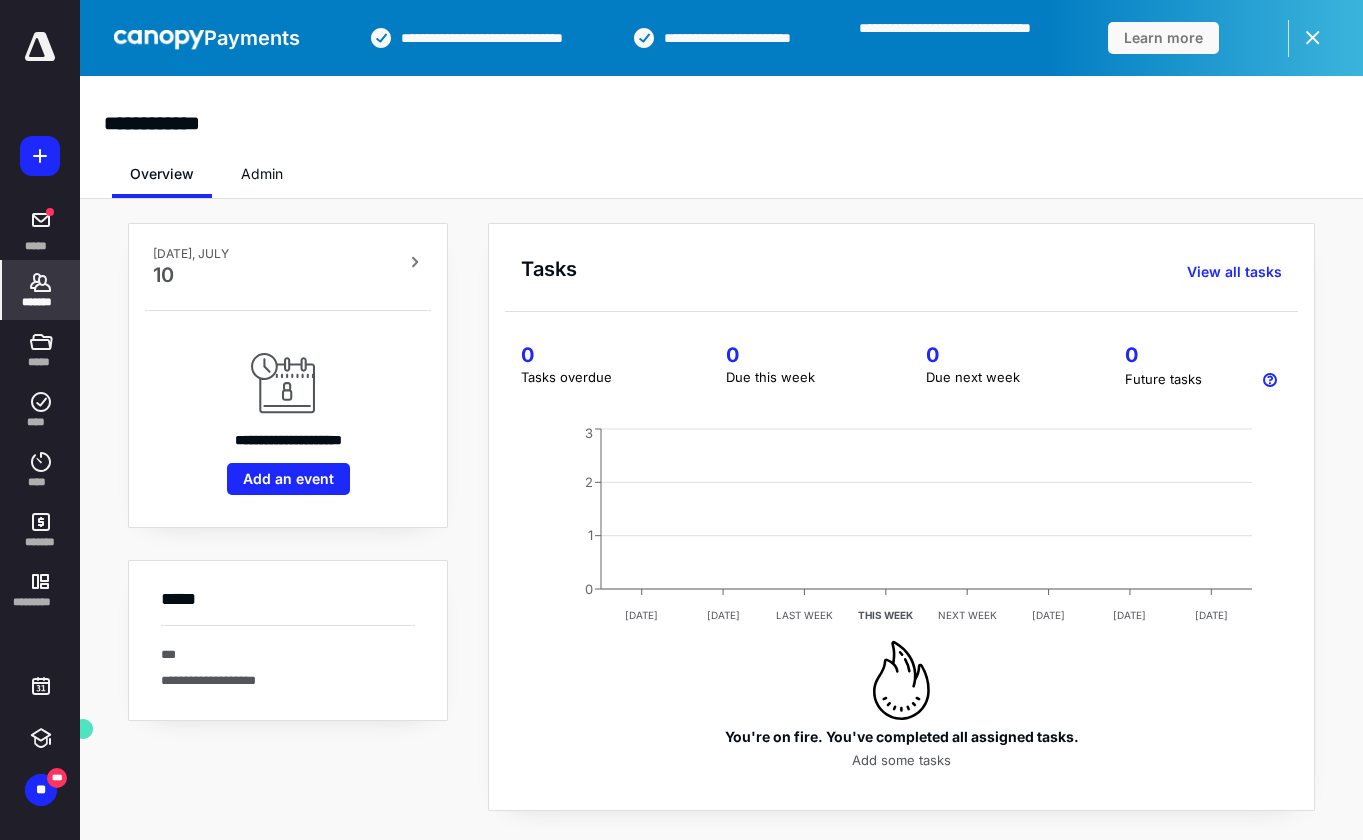 click on "*******" at bounding box center [41, 302] 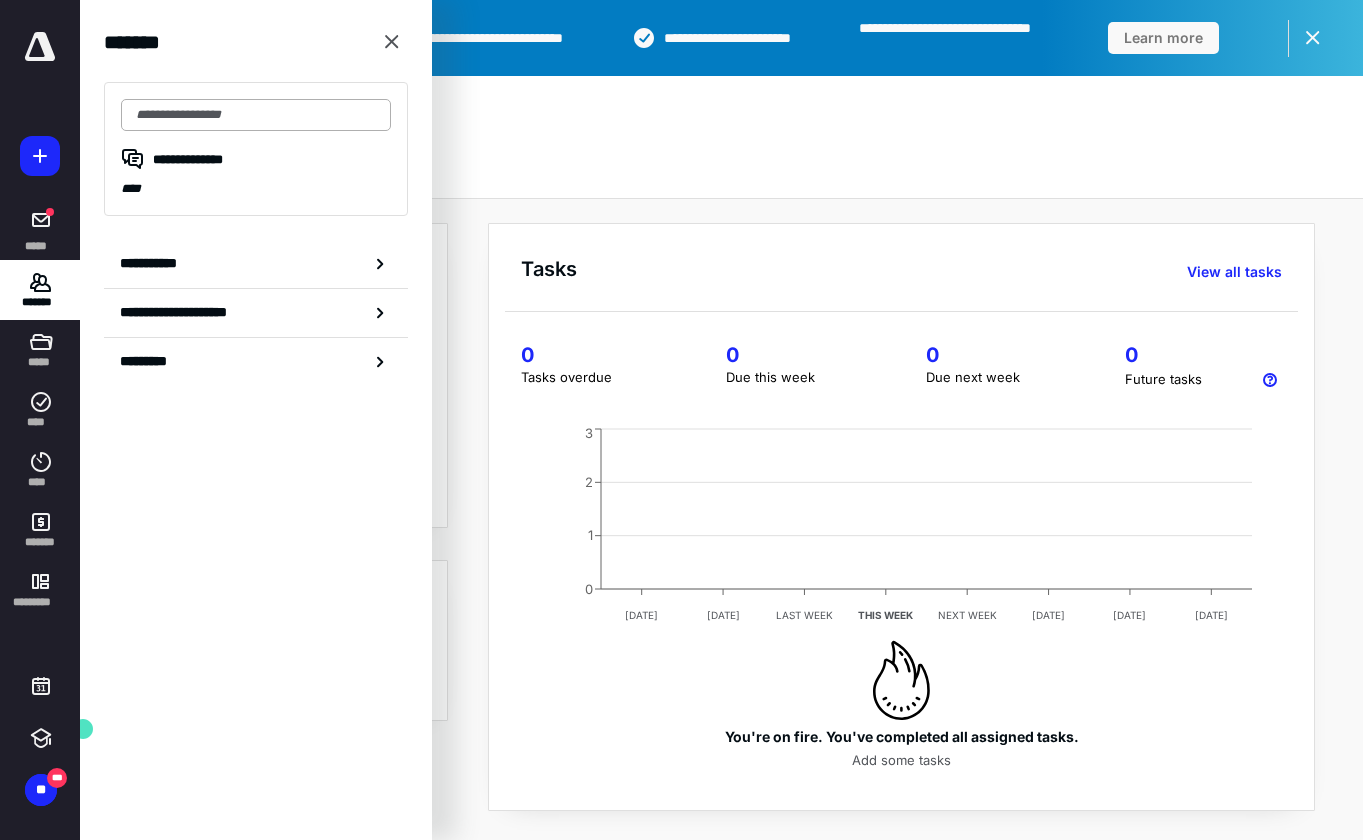 click at bounding box center [256, 115] 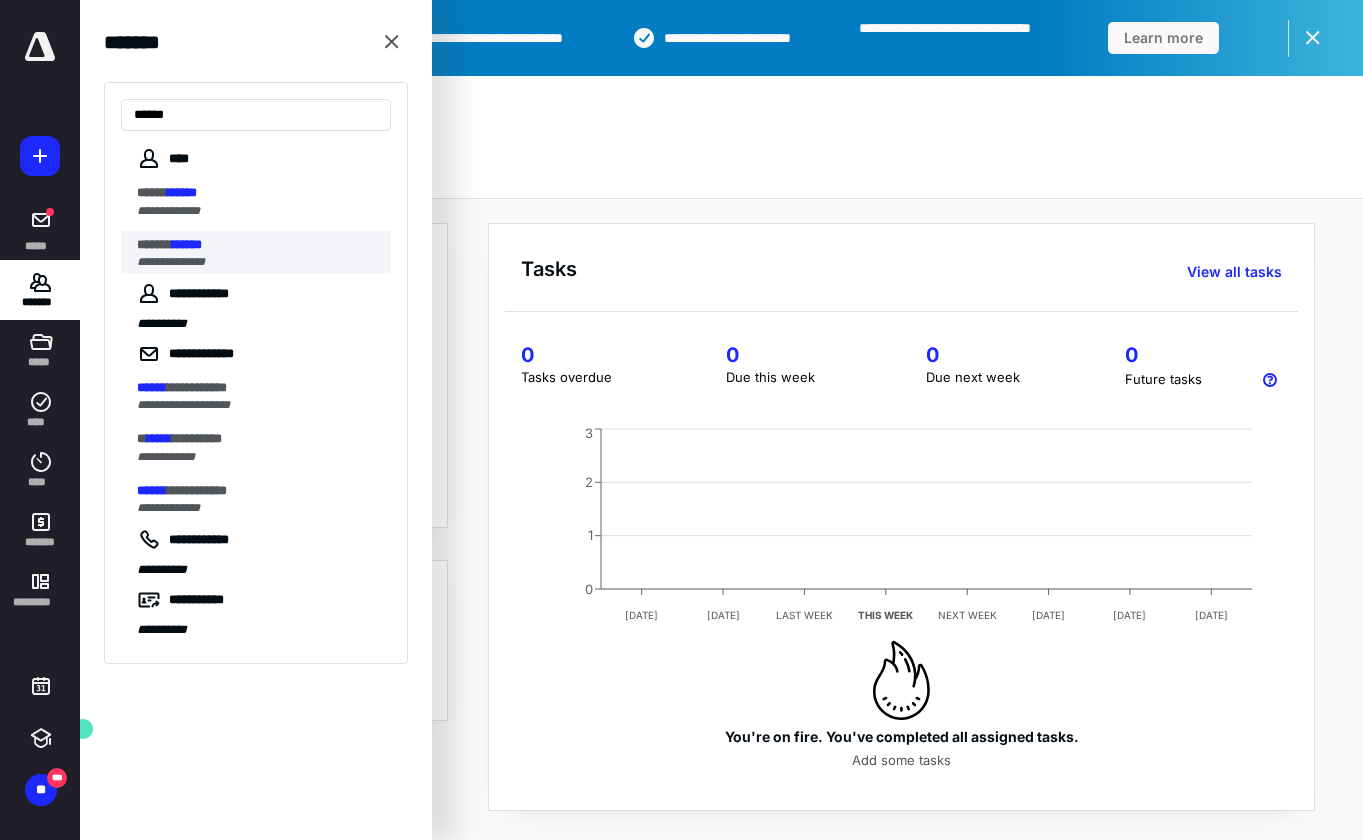 type on "******" 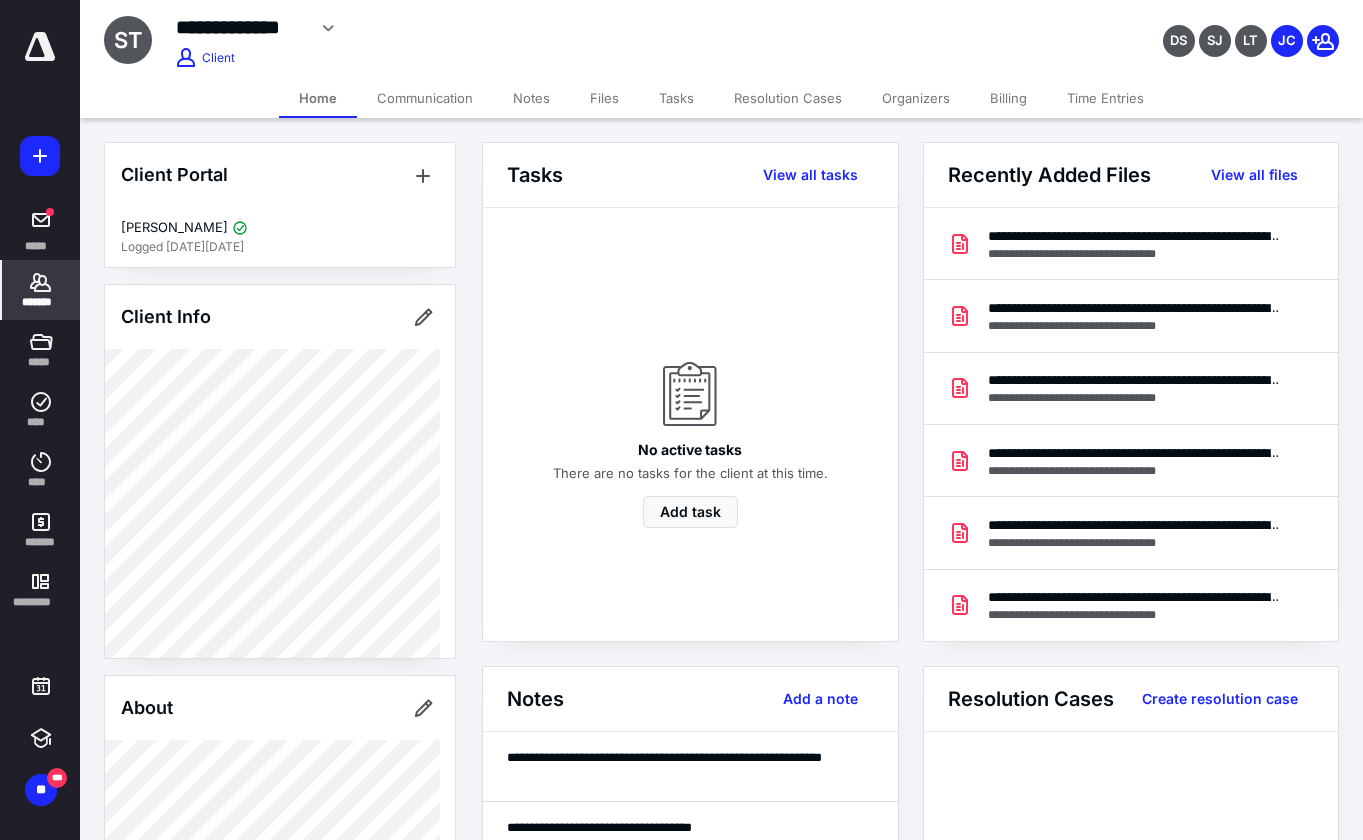 drag, startPoint x: 608, startPoint y: 97, endPoint x: 608, endPoint y: 109, distance: 12 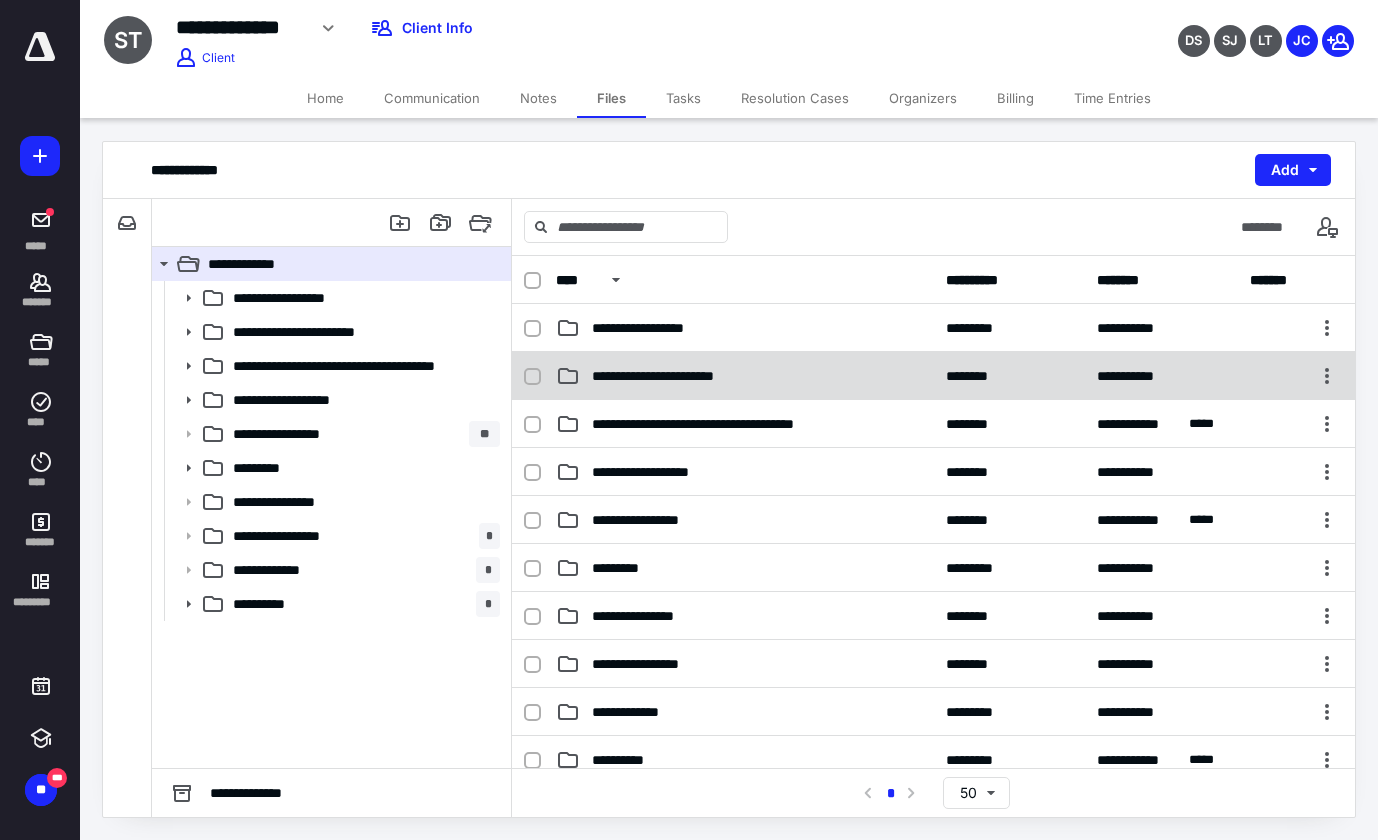 click on "**********" at bounding box center (667, 376) 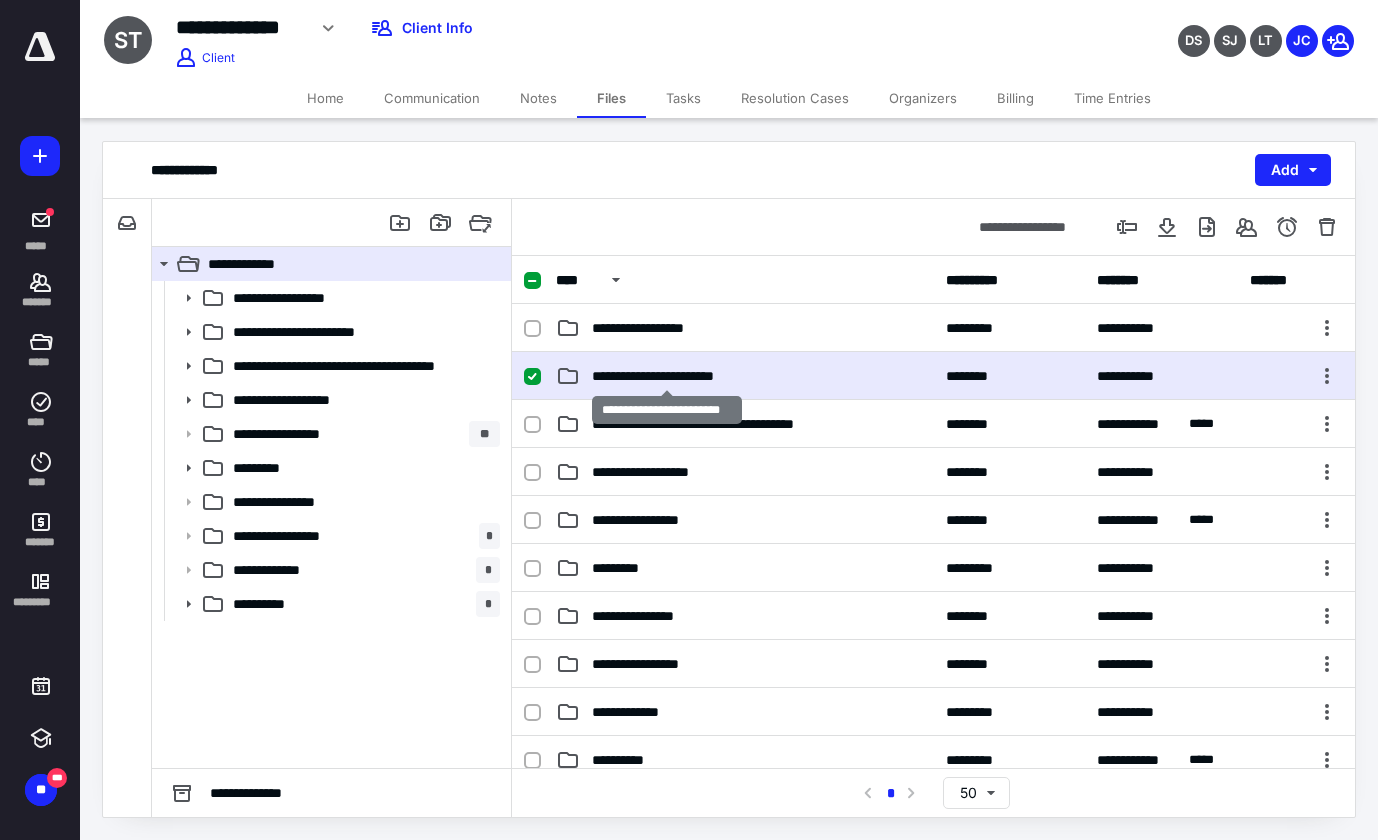 click on "**********" at bounding box center (667, 376) 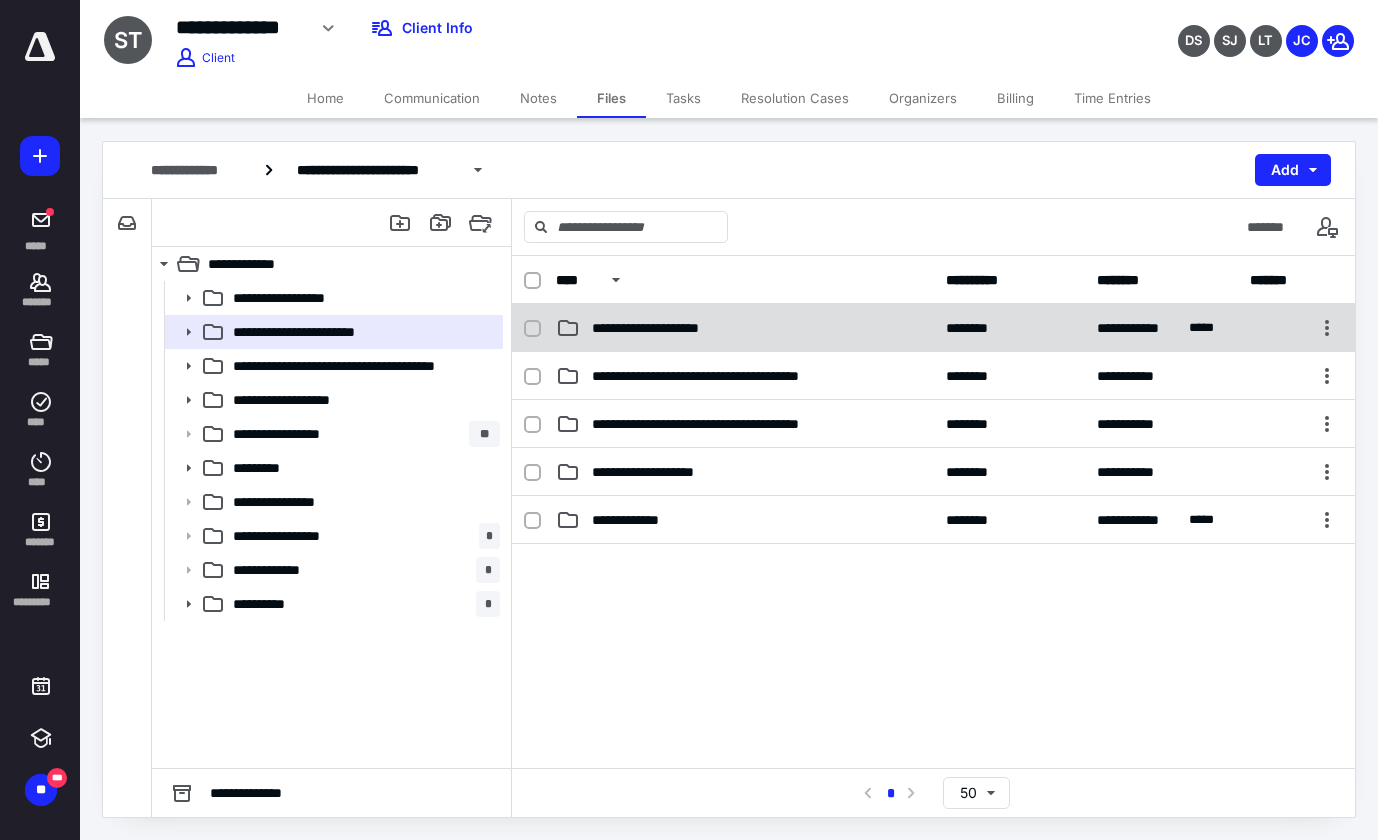 click on "**********" at bounding box center [663, 328] 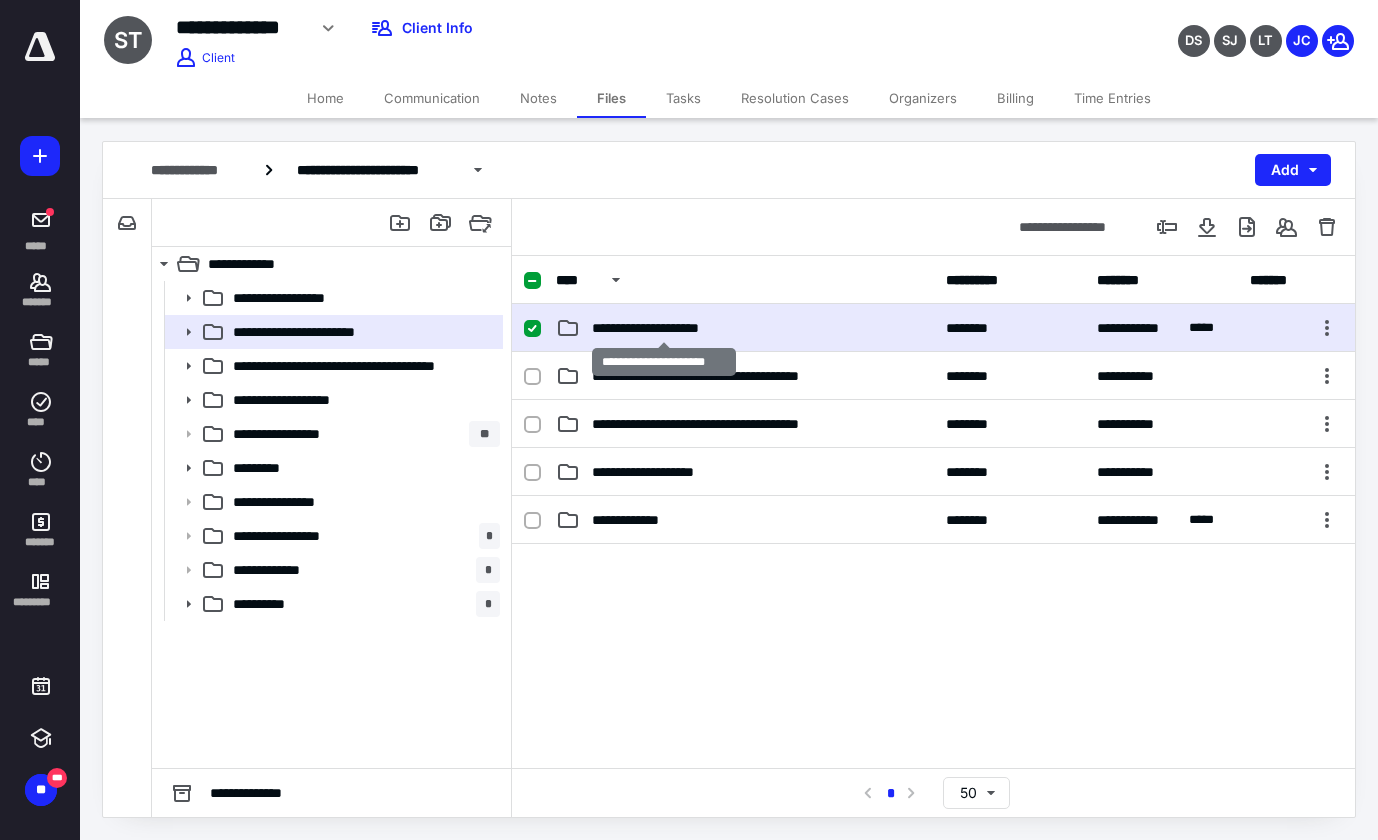 click on "**********" at bounding box center (663, 328) 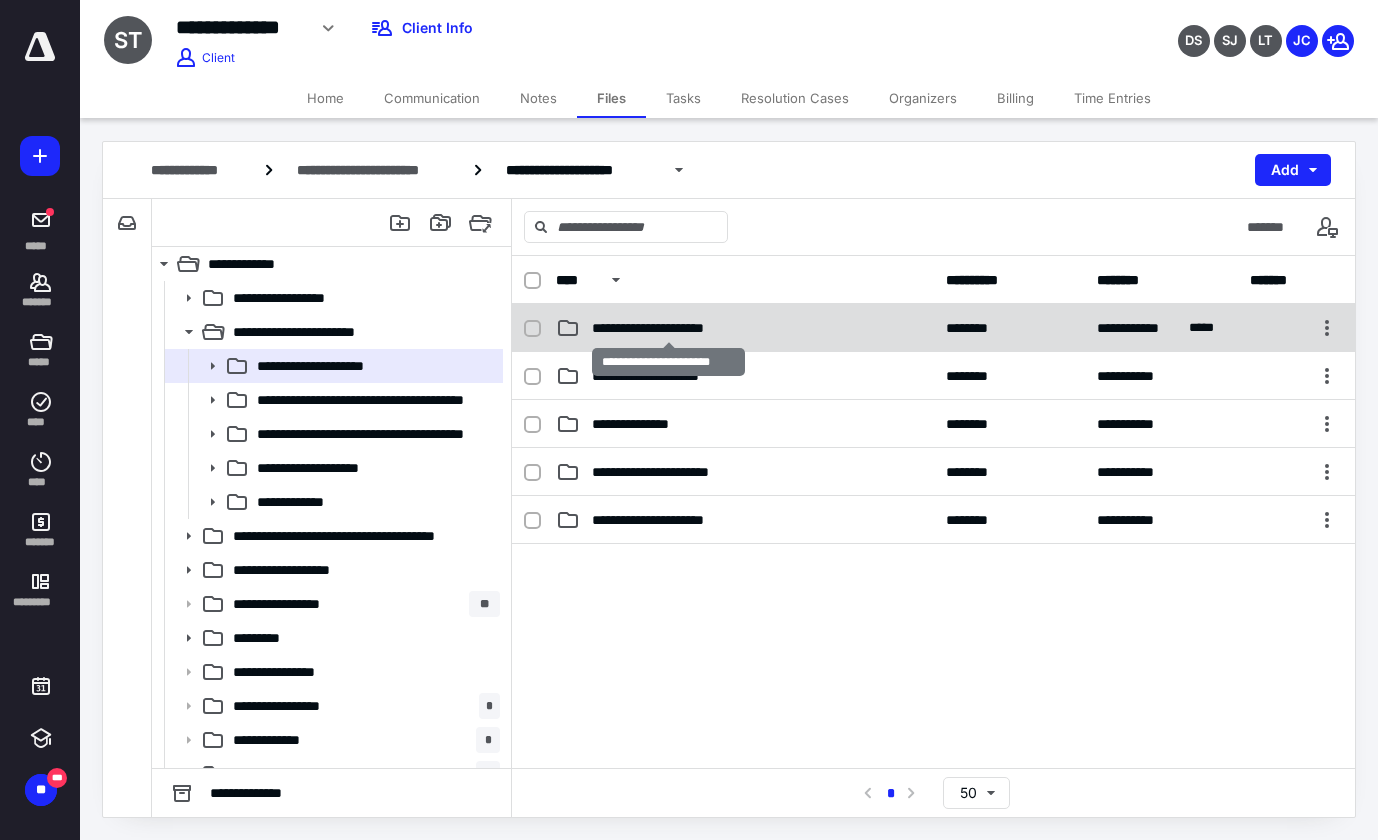 click on "**********" at bounding box center [669, 328] 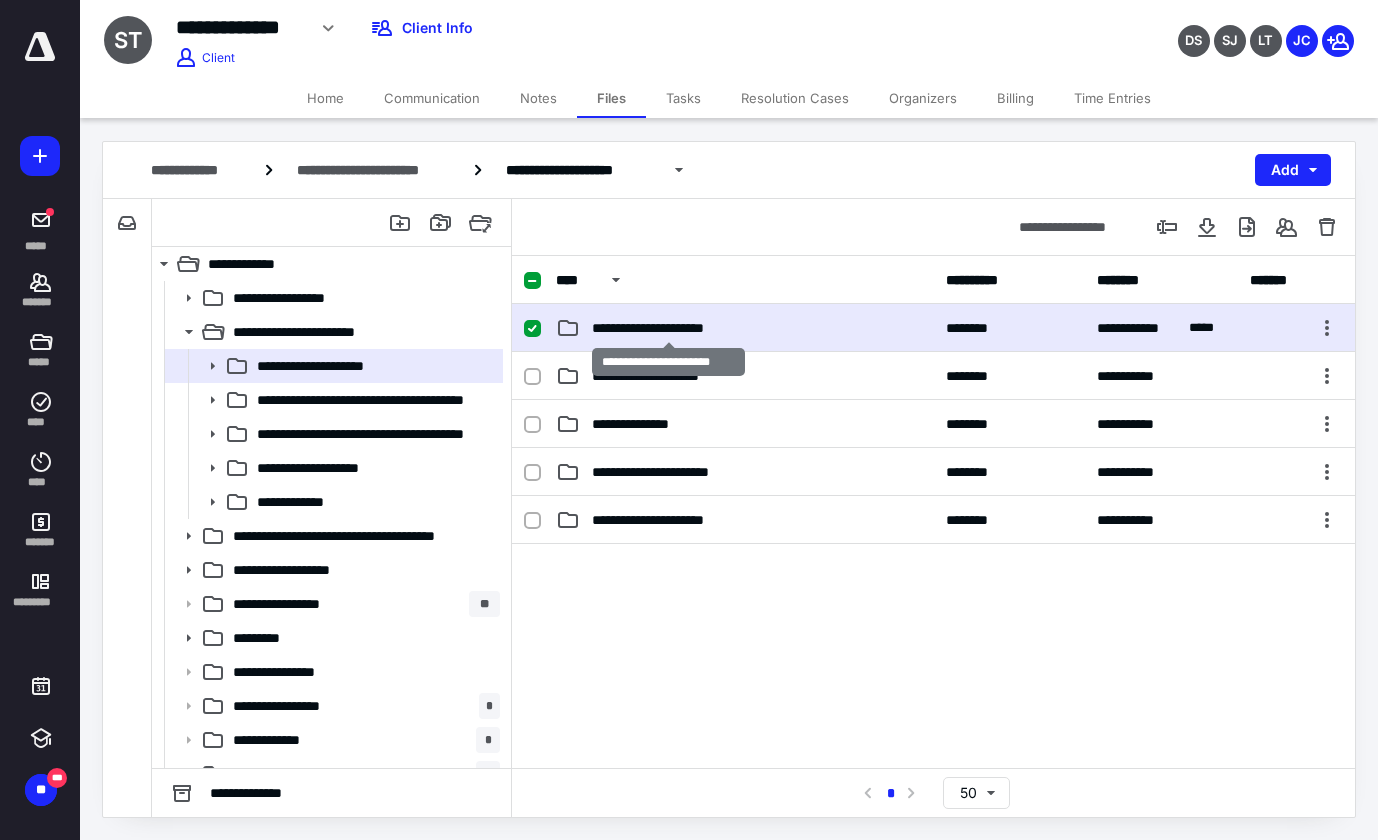 click on "**********" at bounding box center (669, 328) 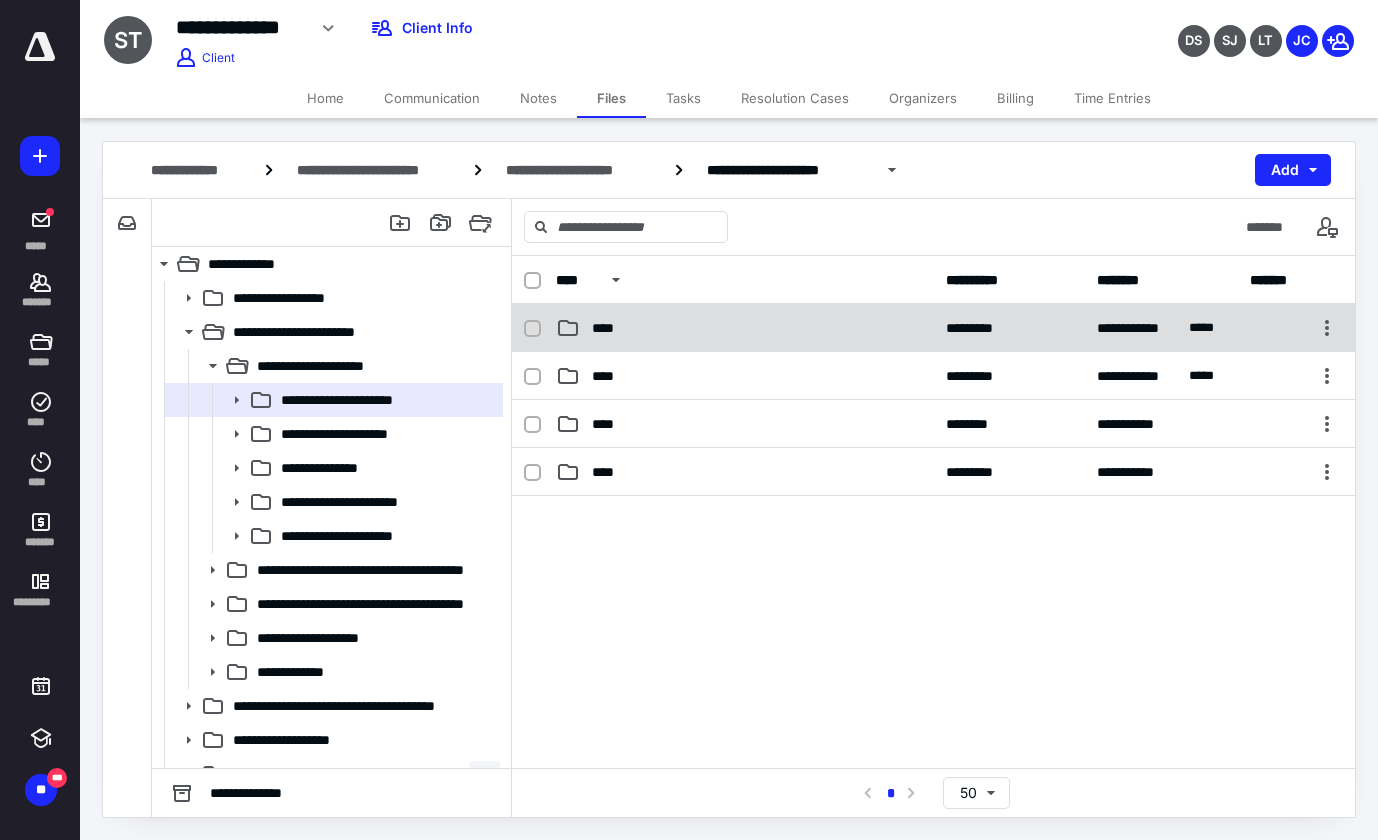 click on "****" at bounding box center [745, 328] 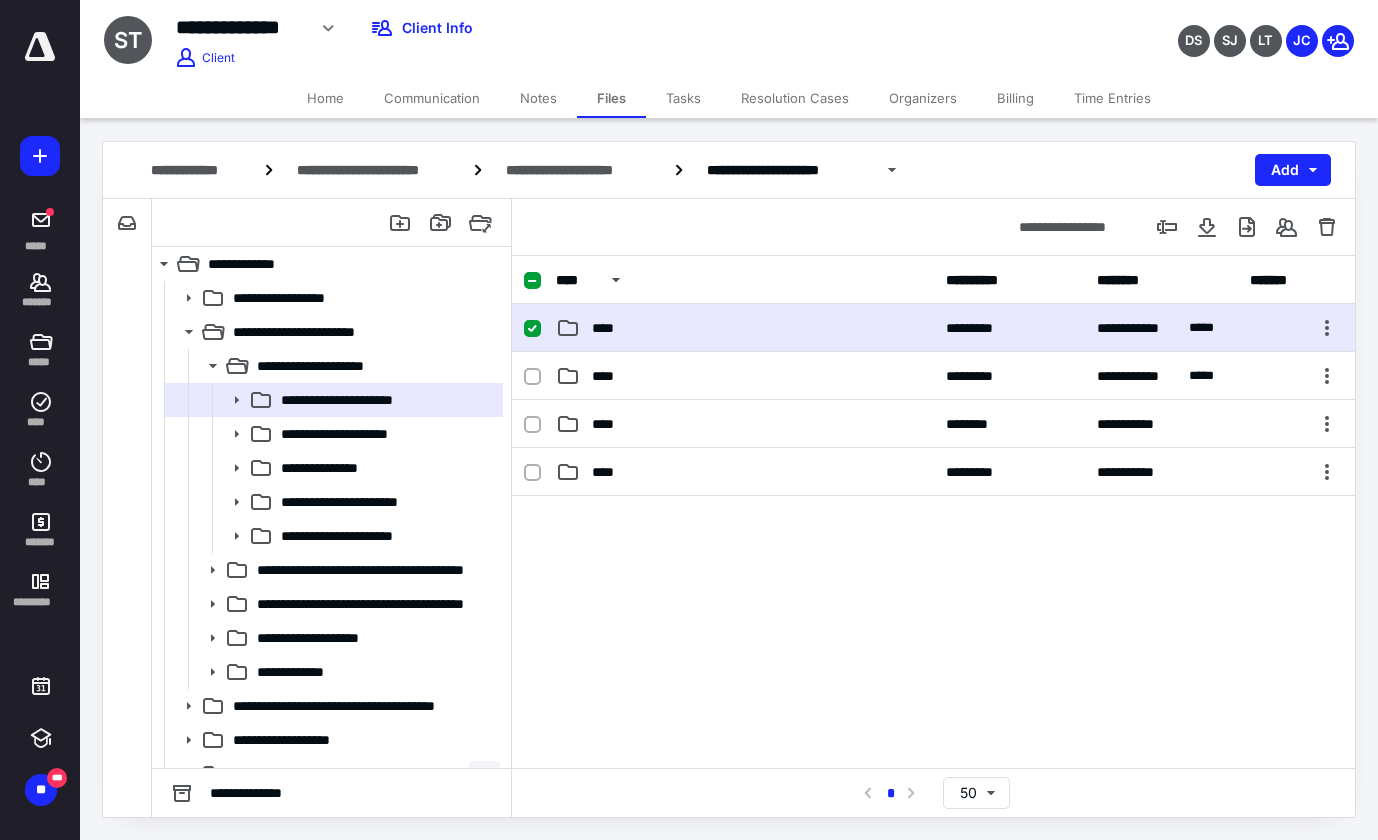 click on "****" at bounding box center (745, 328) 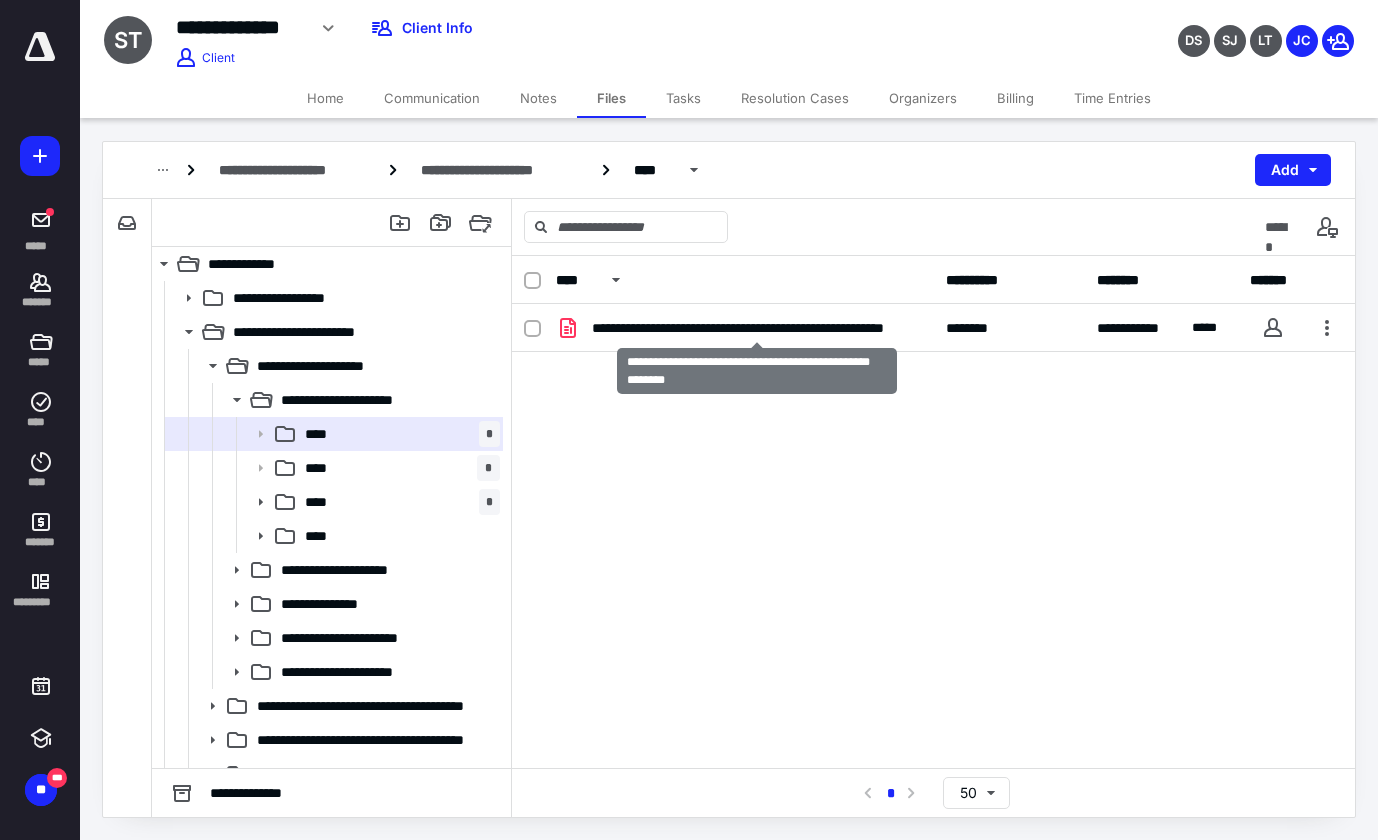 click on "**********" at bounding box center [757, 328] 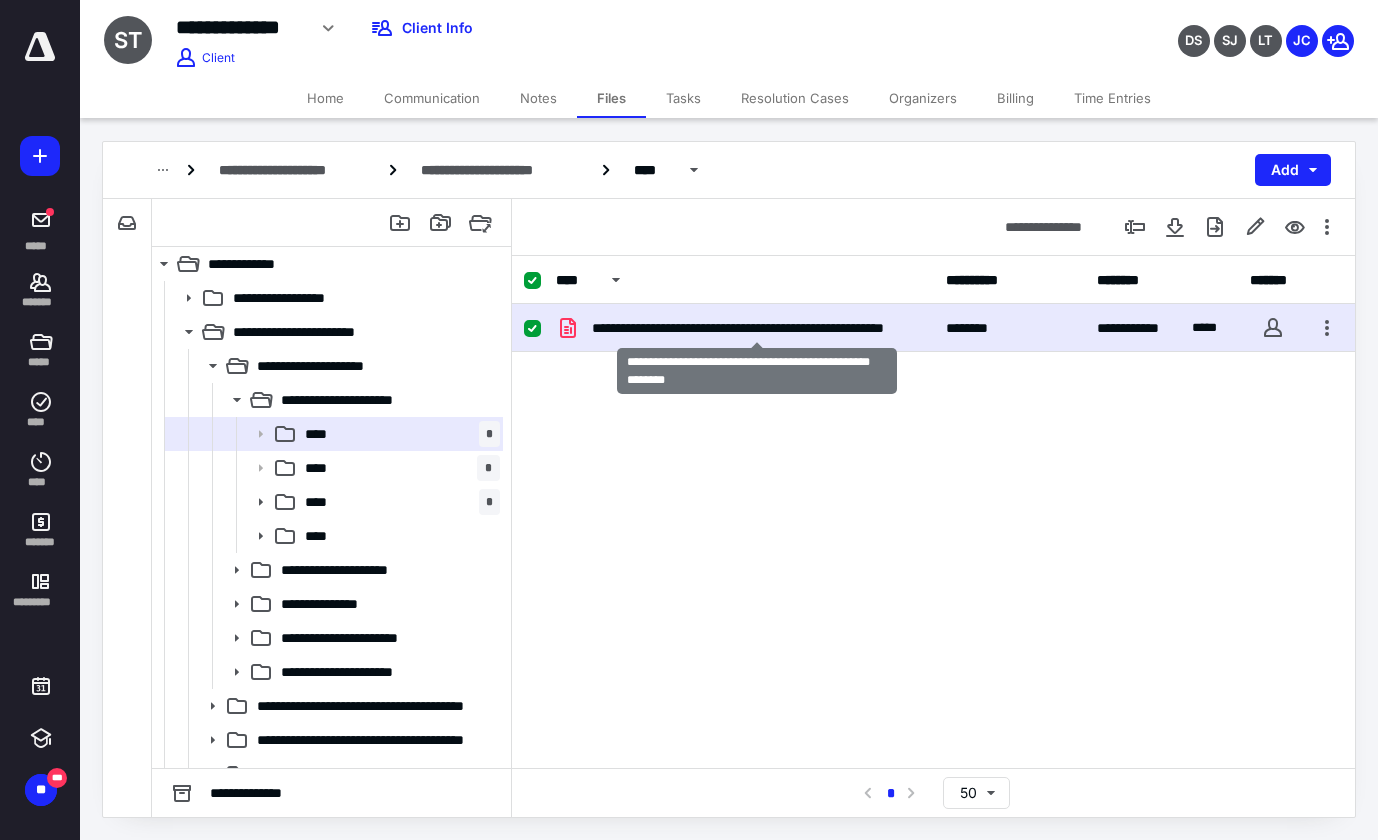 click on "**********" at bounding box center (757, 328) 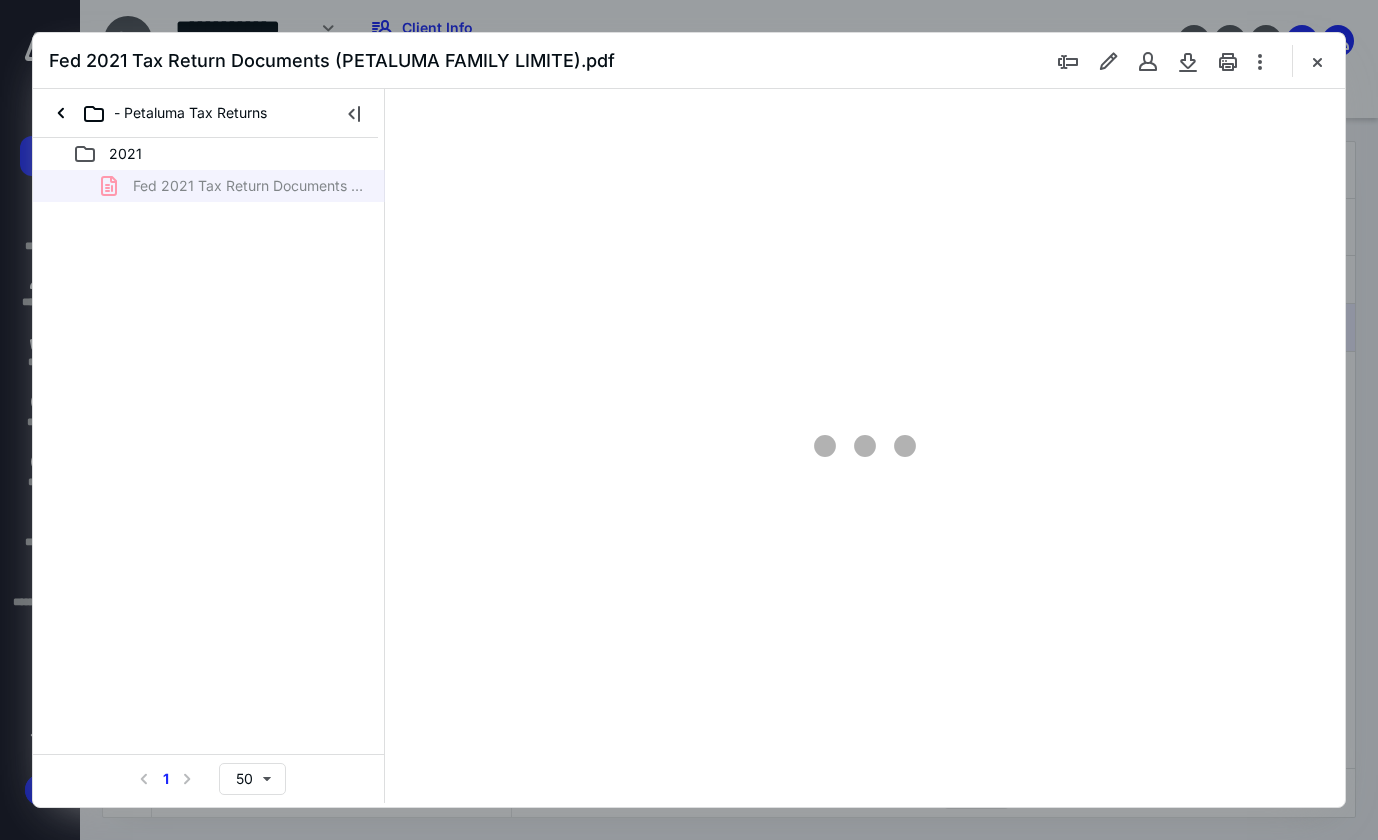 scroll, scrollTop: 0, scrollLeft: 0, axis: both 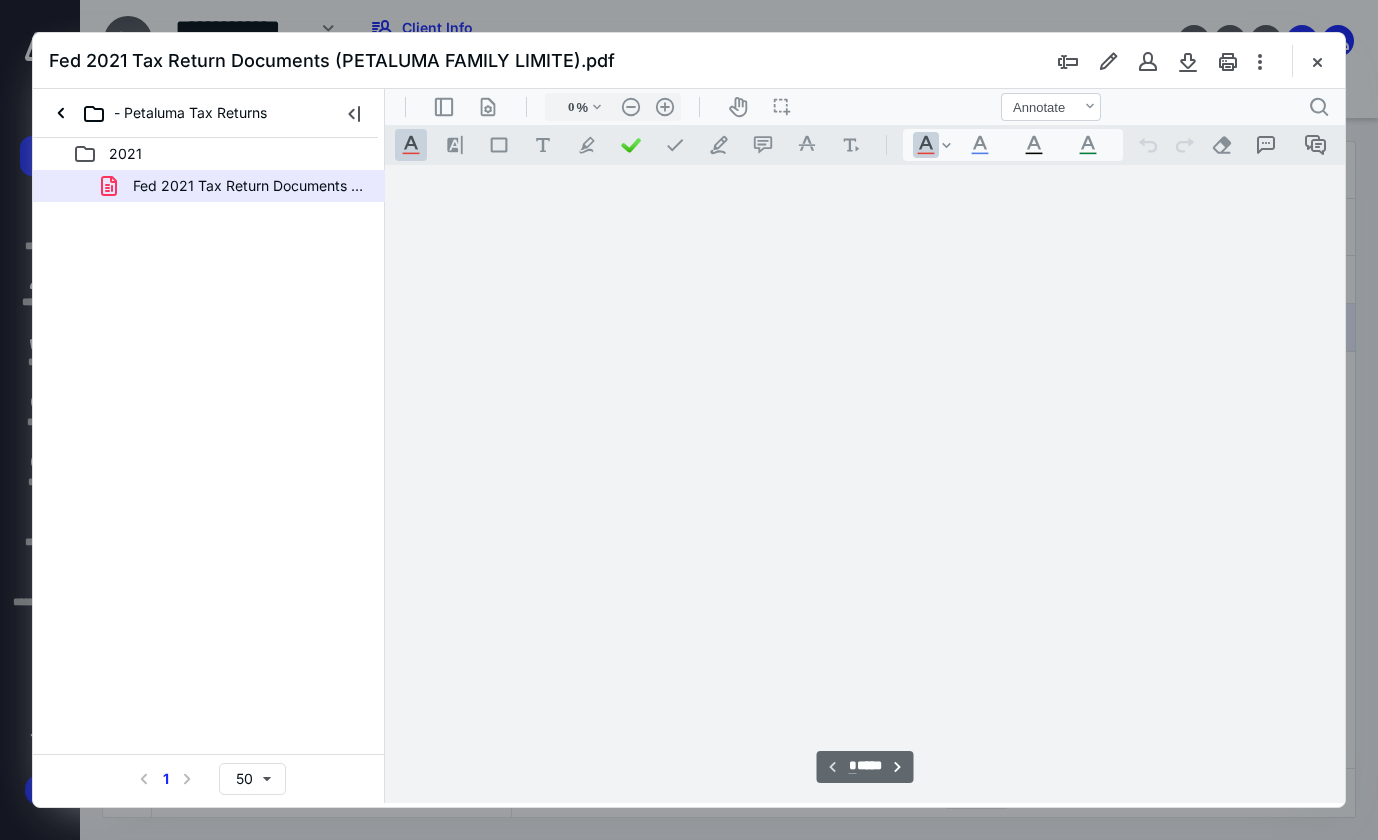 type on "80" 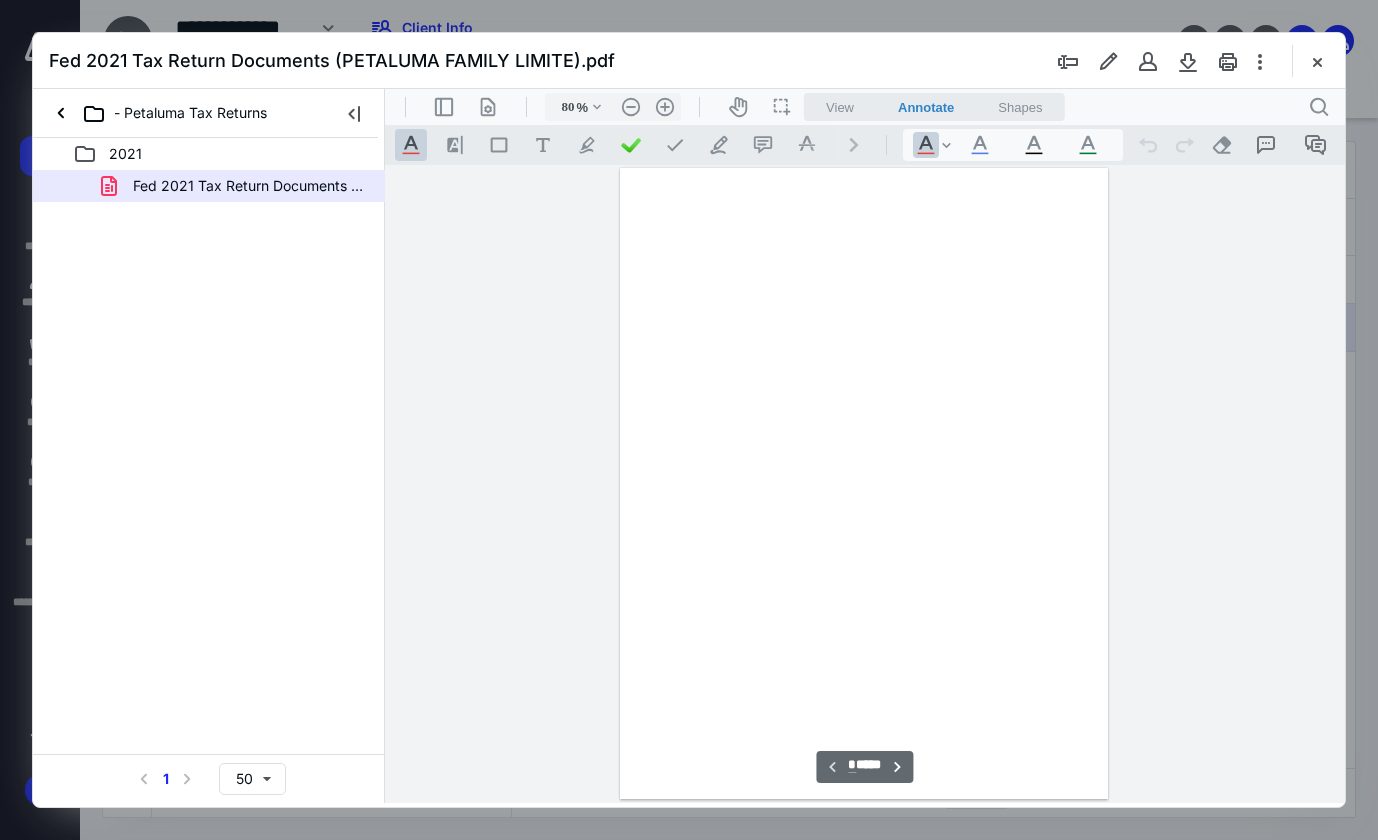 scroll, scrollTop: 79, scrollLeft: 0, axis: vertical 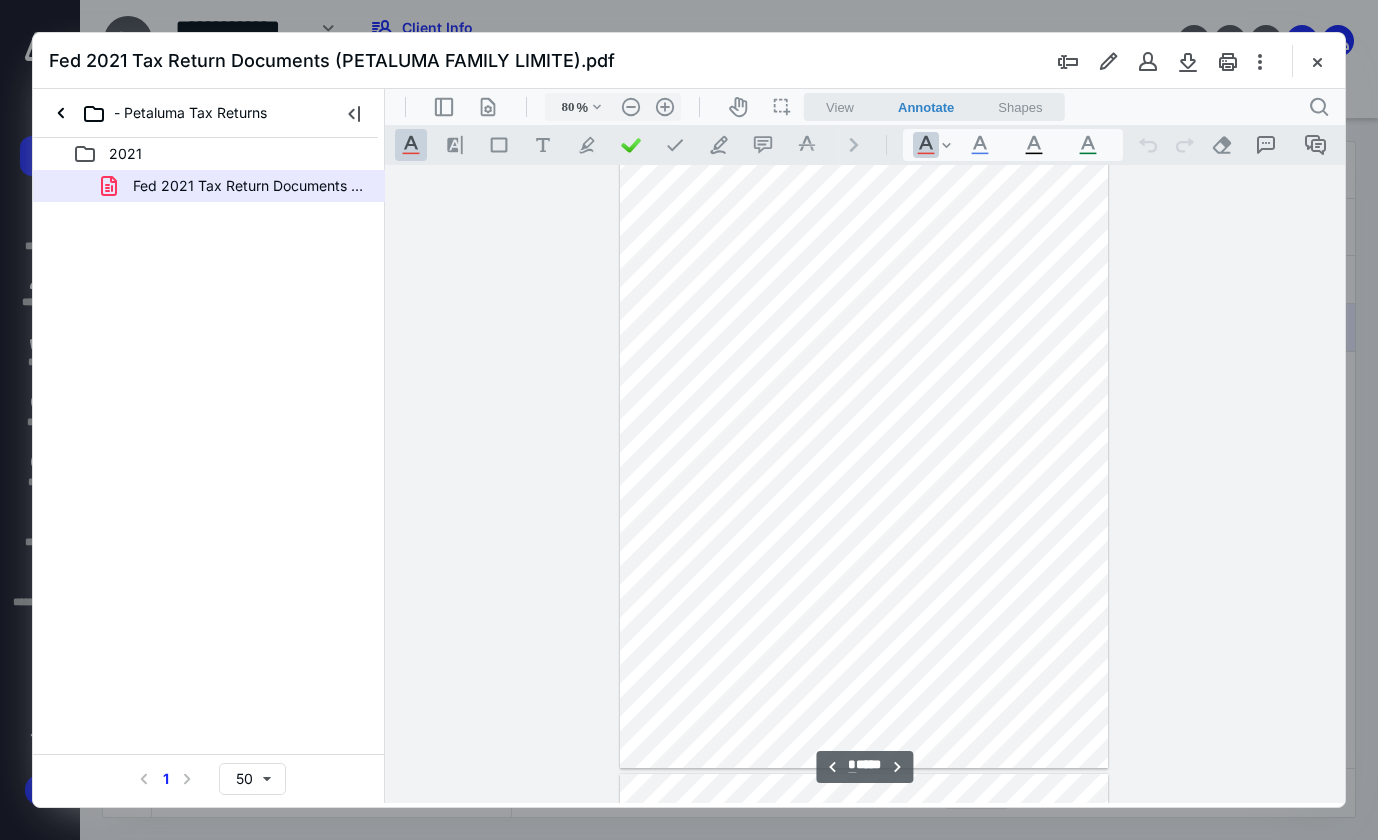 type on "*" 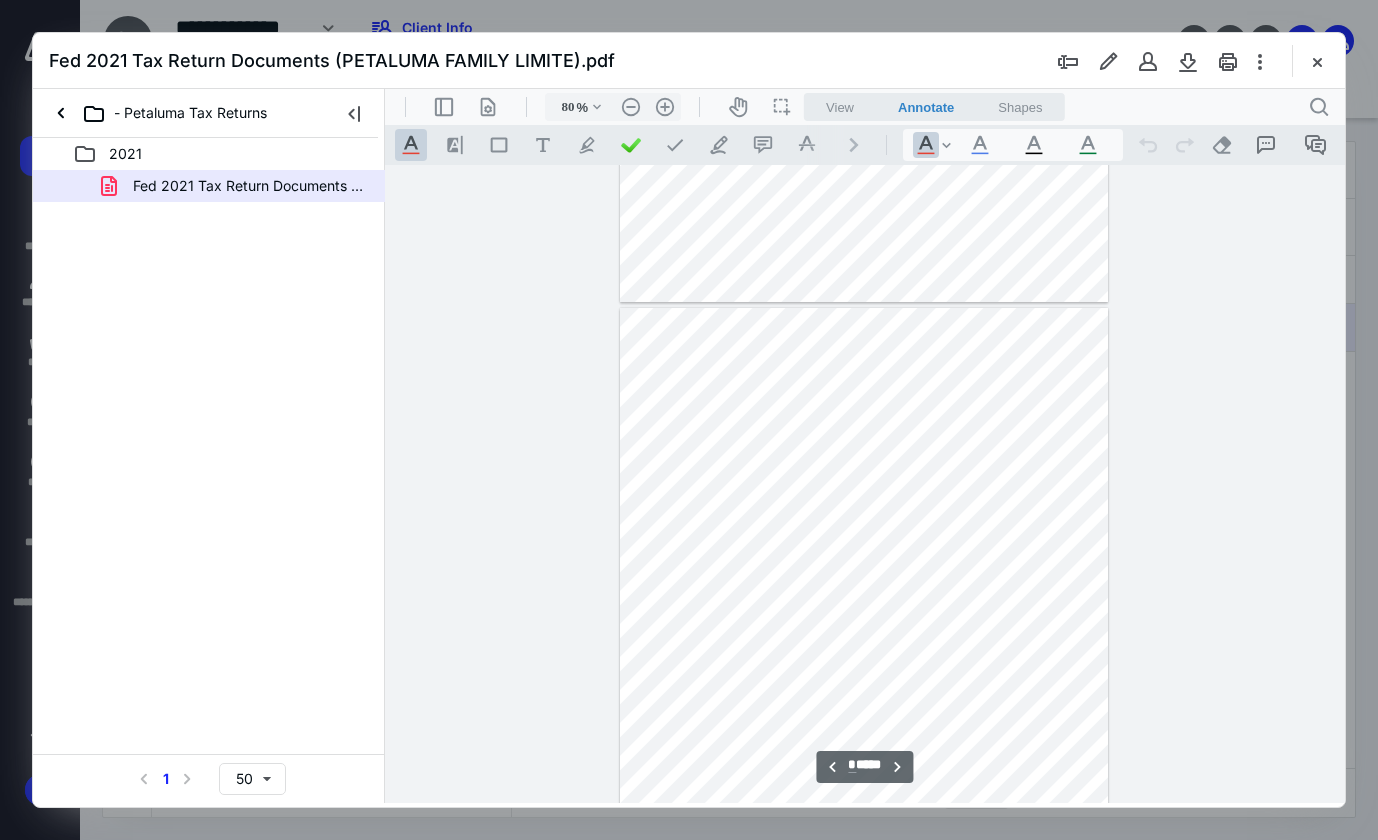 scroll, scrollTop: 3679, scrollLeft: 0, axis: vertical 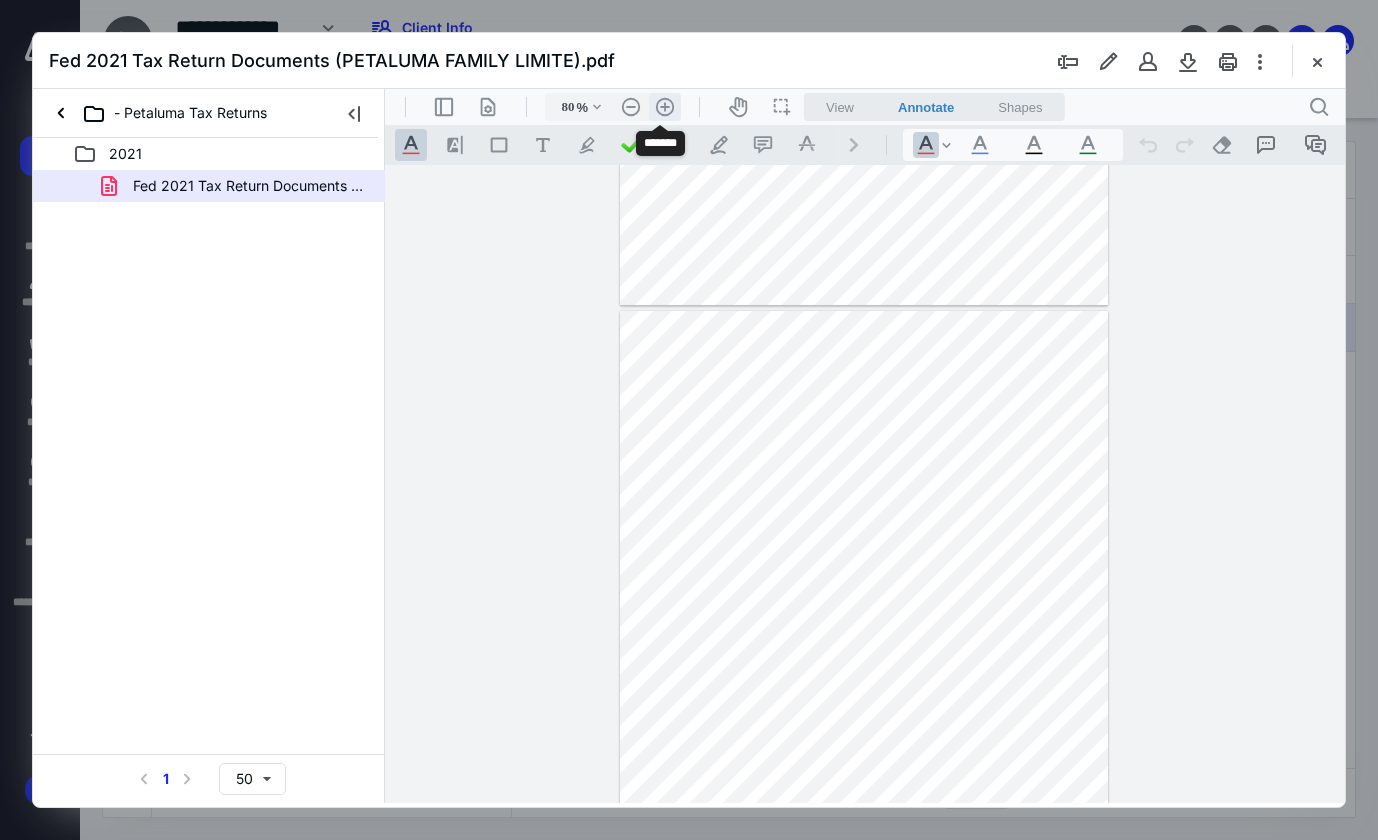 click on ".cls-1{fill:#abb0c4;} icon - header - zoom - in - line" at bounding box center [665, 107] 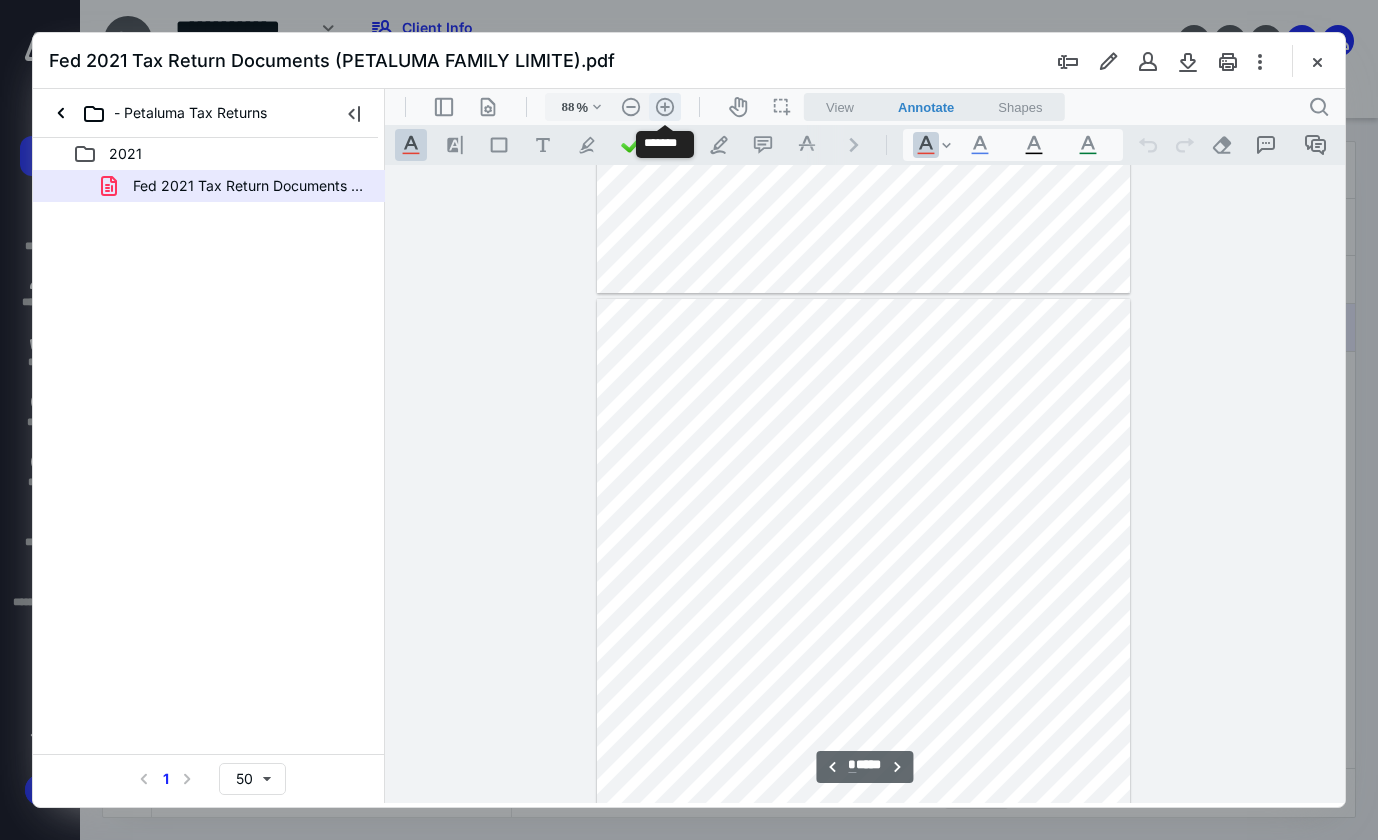click on ".cls-1{fill:#abb0c4;} icon - header - zoom - in - line" at bounding box center [665, 107] 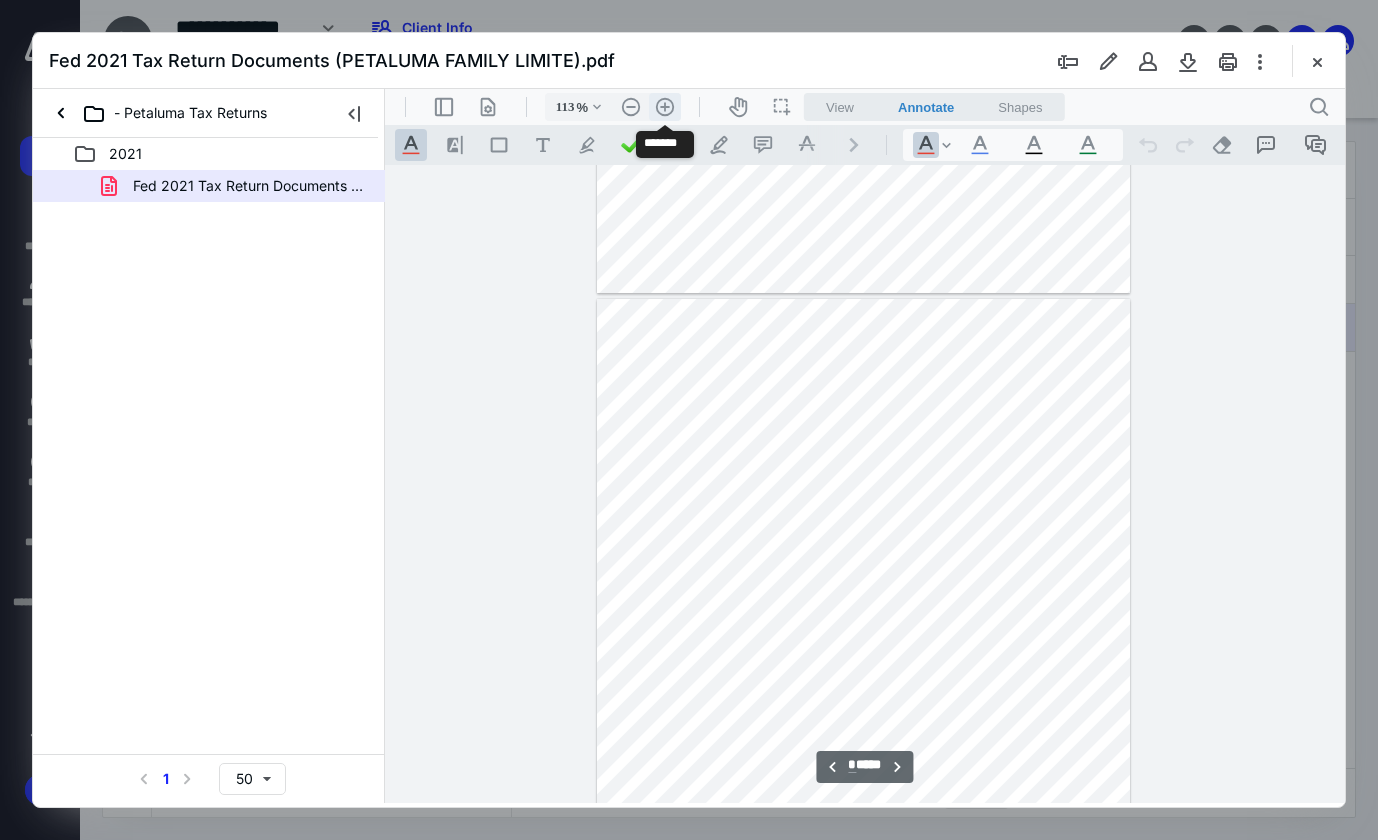 scroll, scrollTop: 5292, scrollLeft: 0, axis: vertical 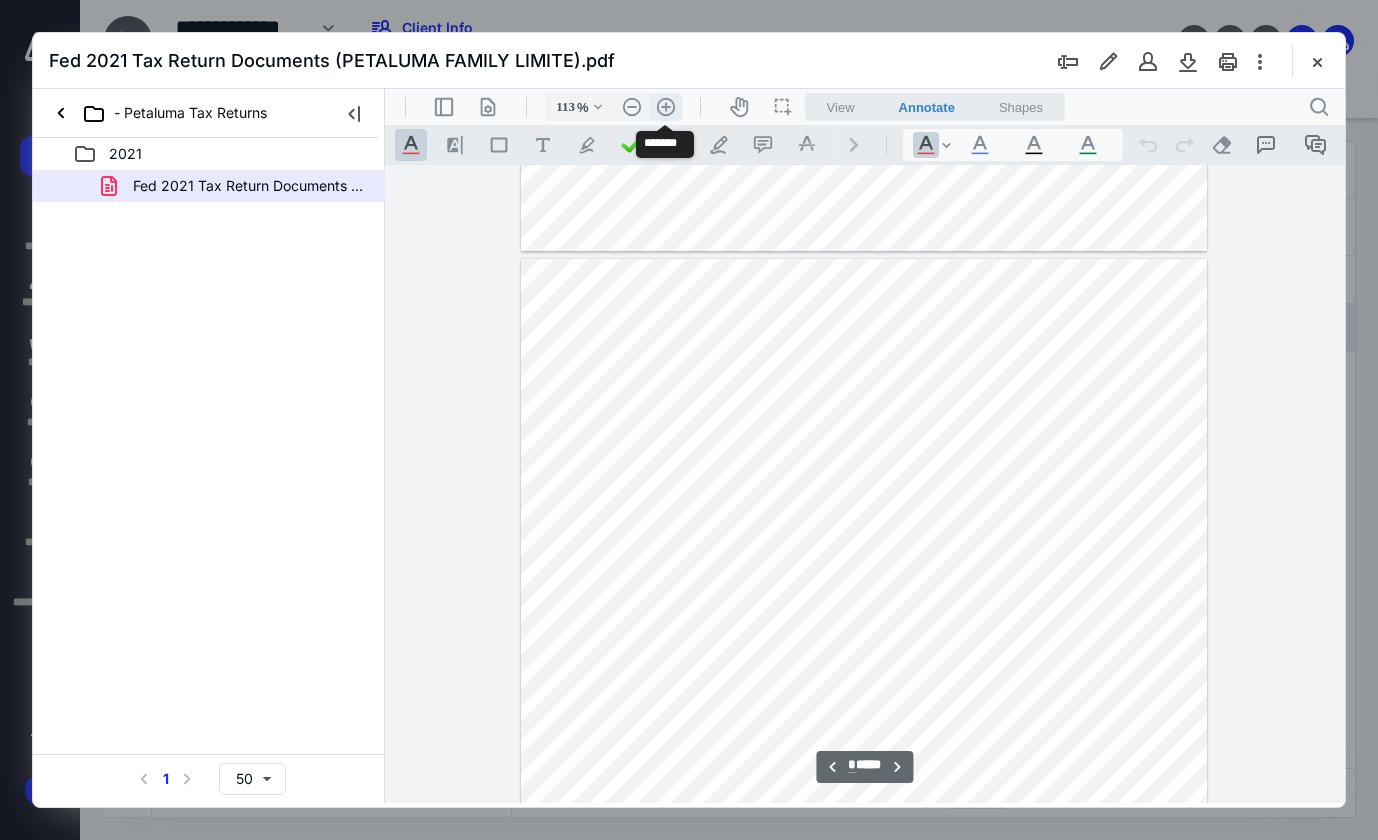 click on ".cls-1{fill:#abb0c4;} icon - header - zoom - in - line" at bounding box center [666, 107] 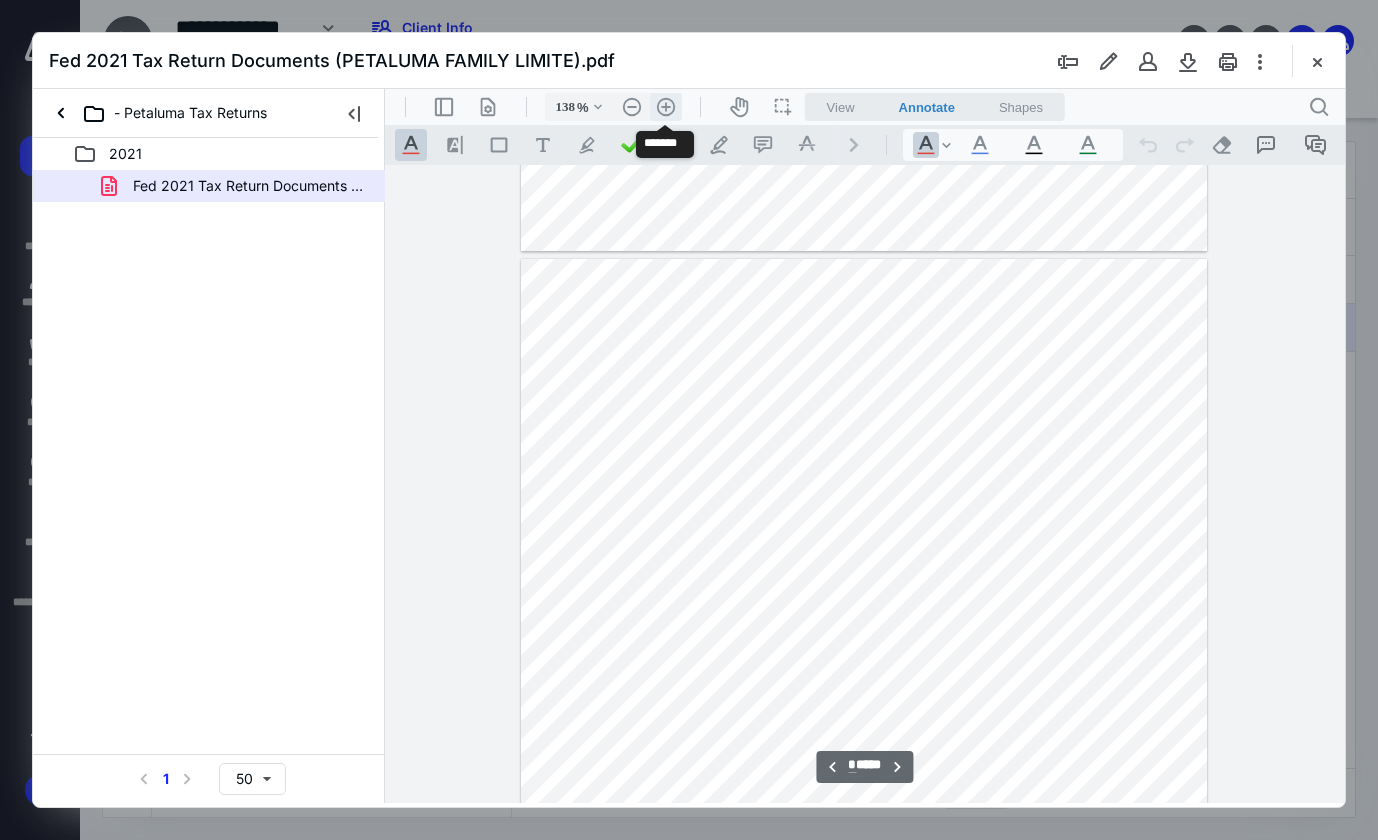 scroll, scrollTop: 6533, scrollLeft: 75, axis: both 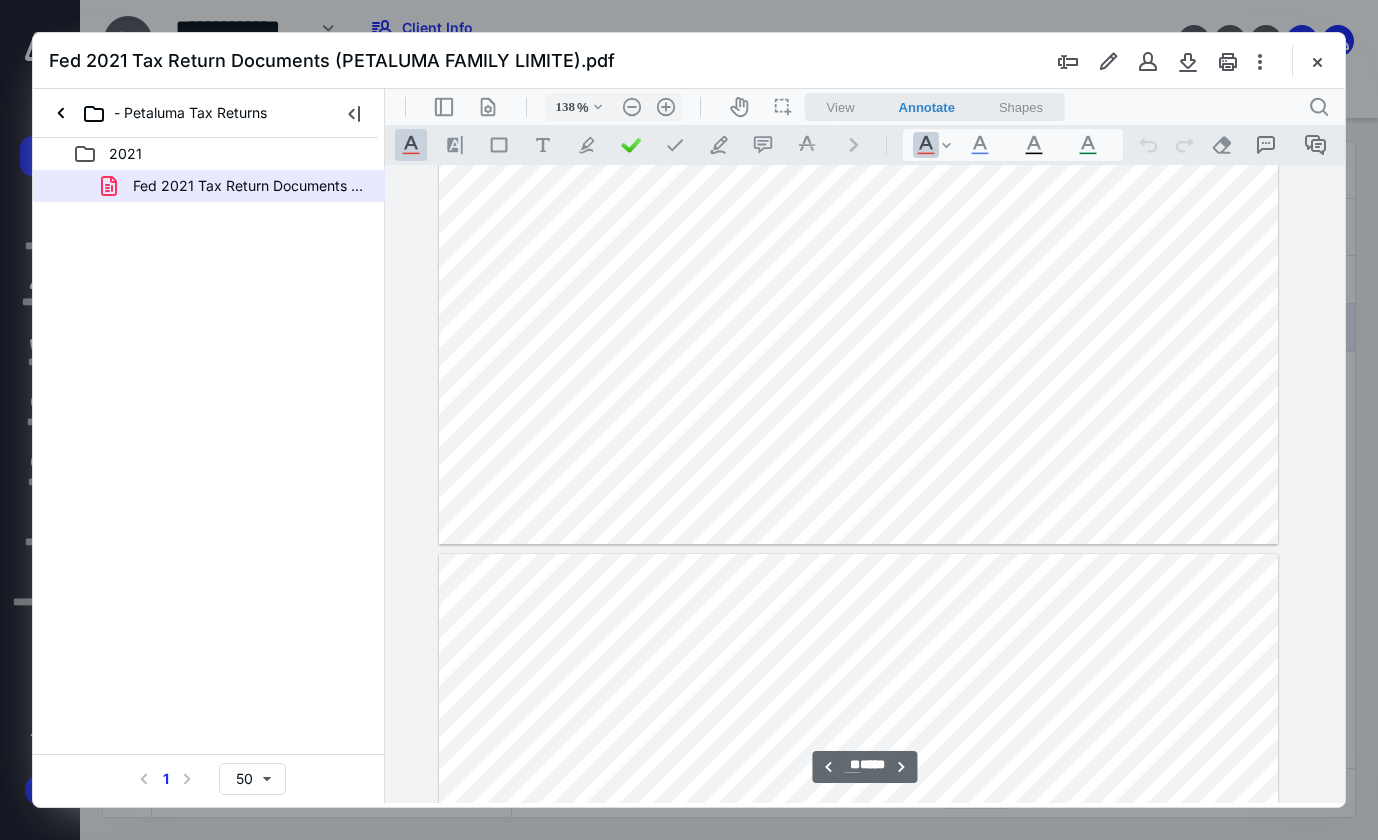 type on "**" 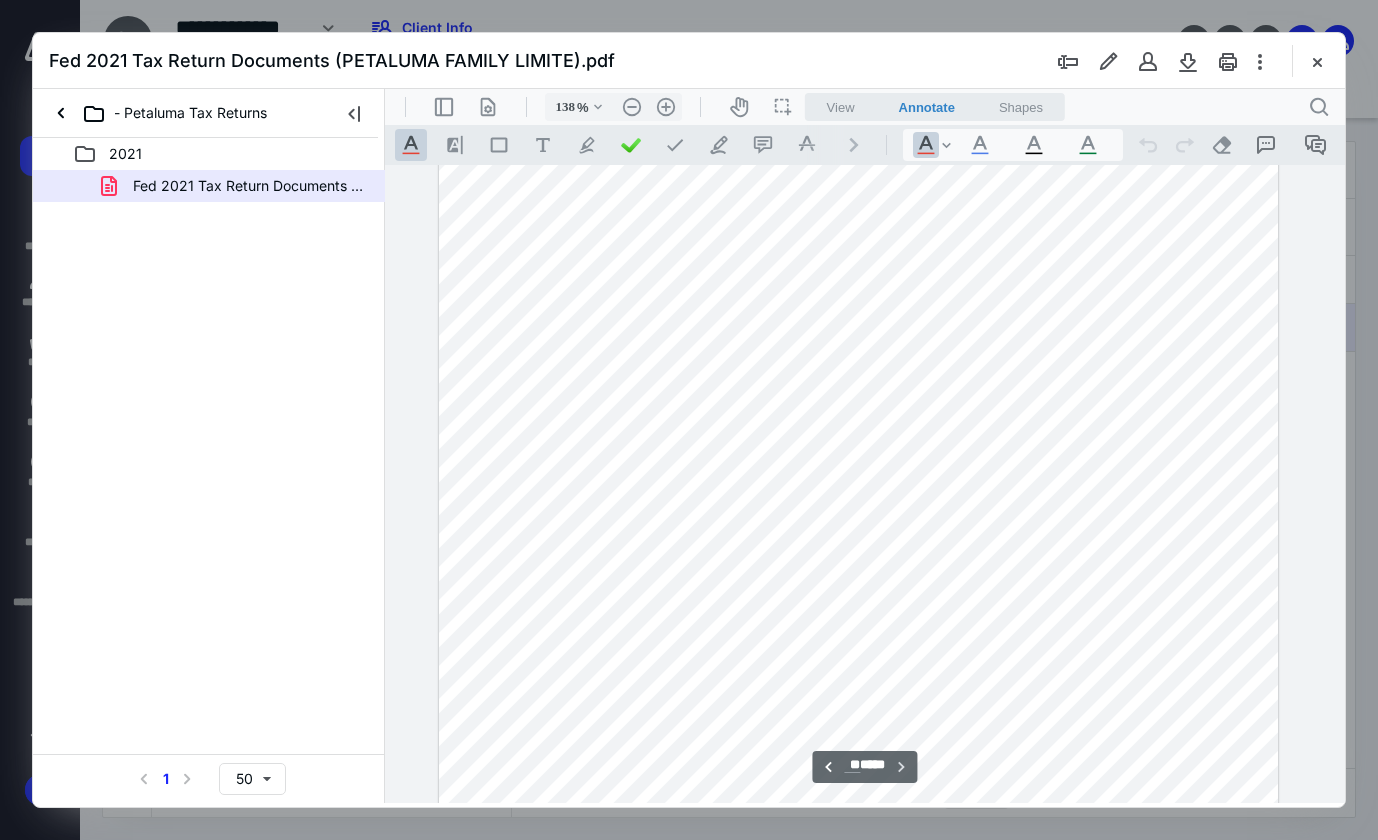 scroll, scrollTop: 34683, scrollLeft: 75, axis: both 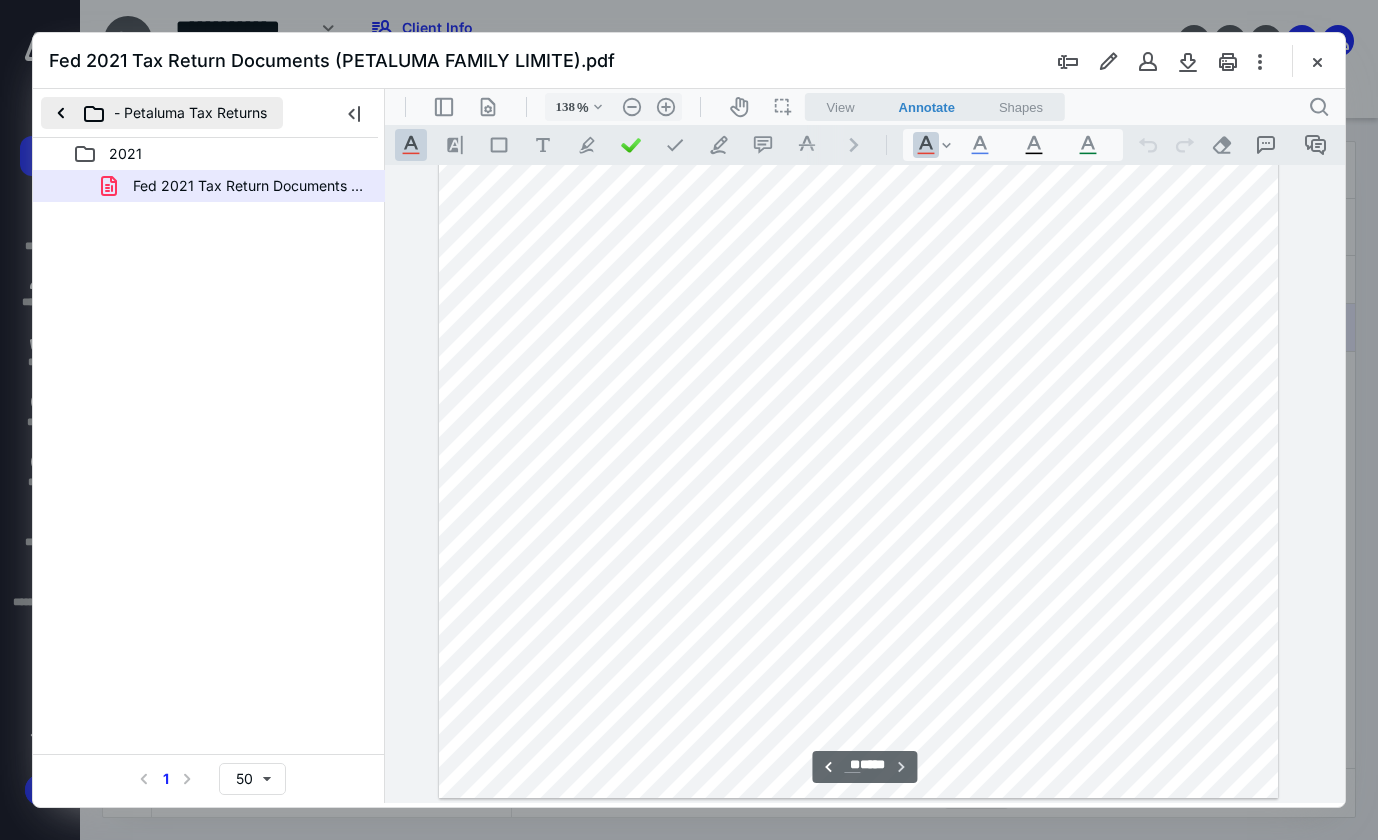 click on "- Petaluma Tax Returns" at bounding box center (162, 113) 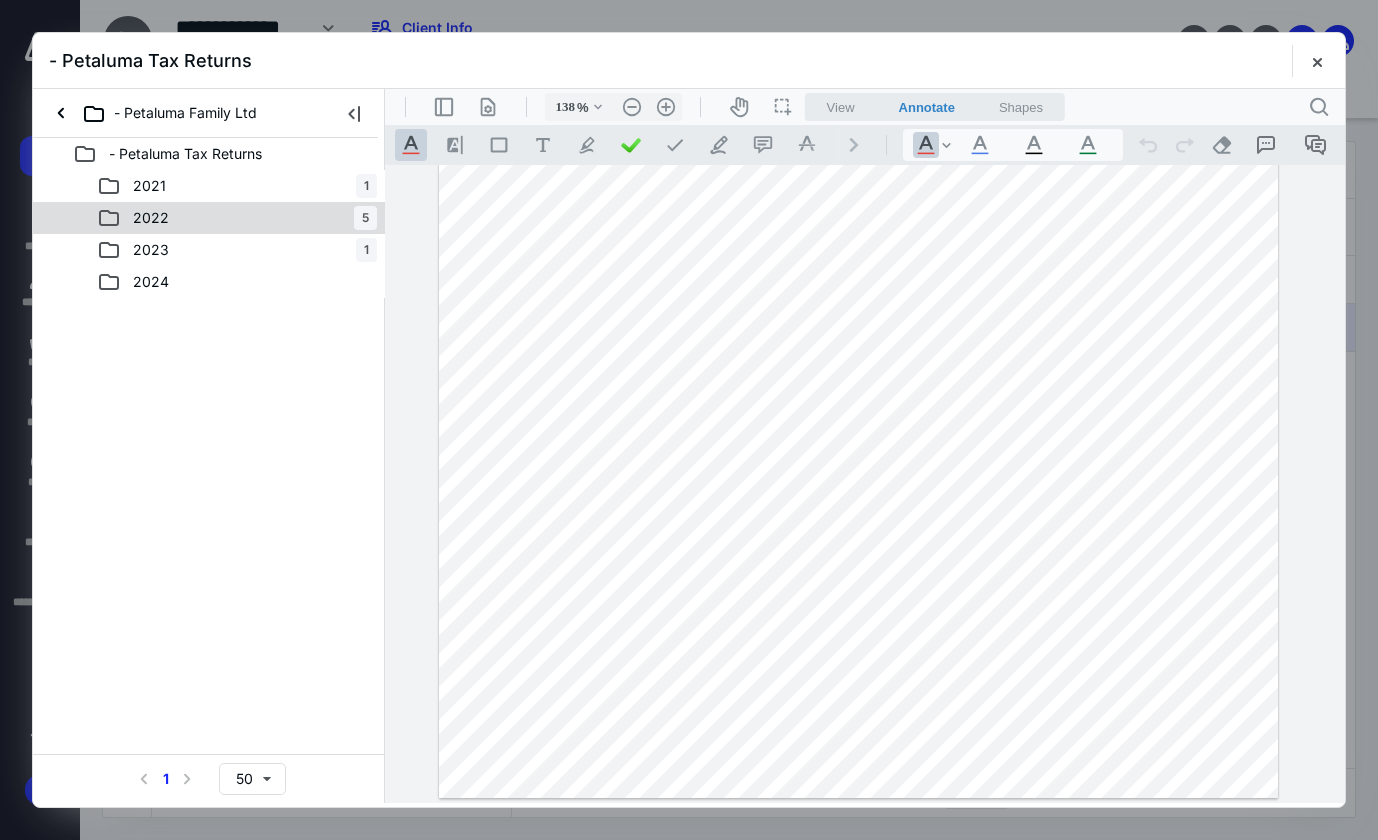 click on "2022" at bounding box center (151, 218) 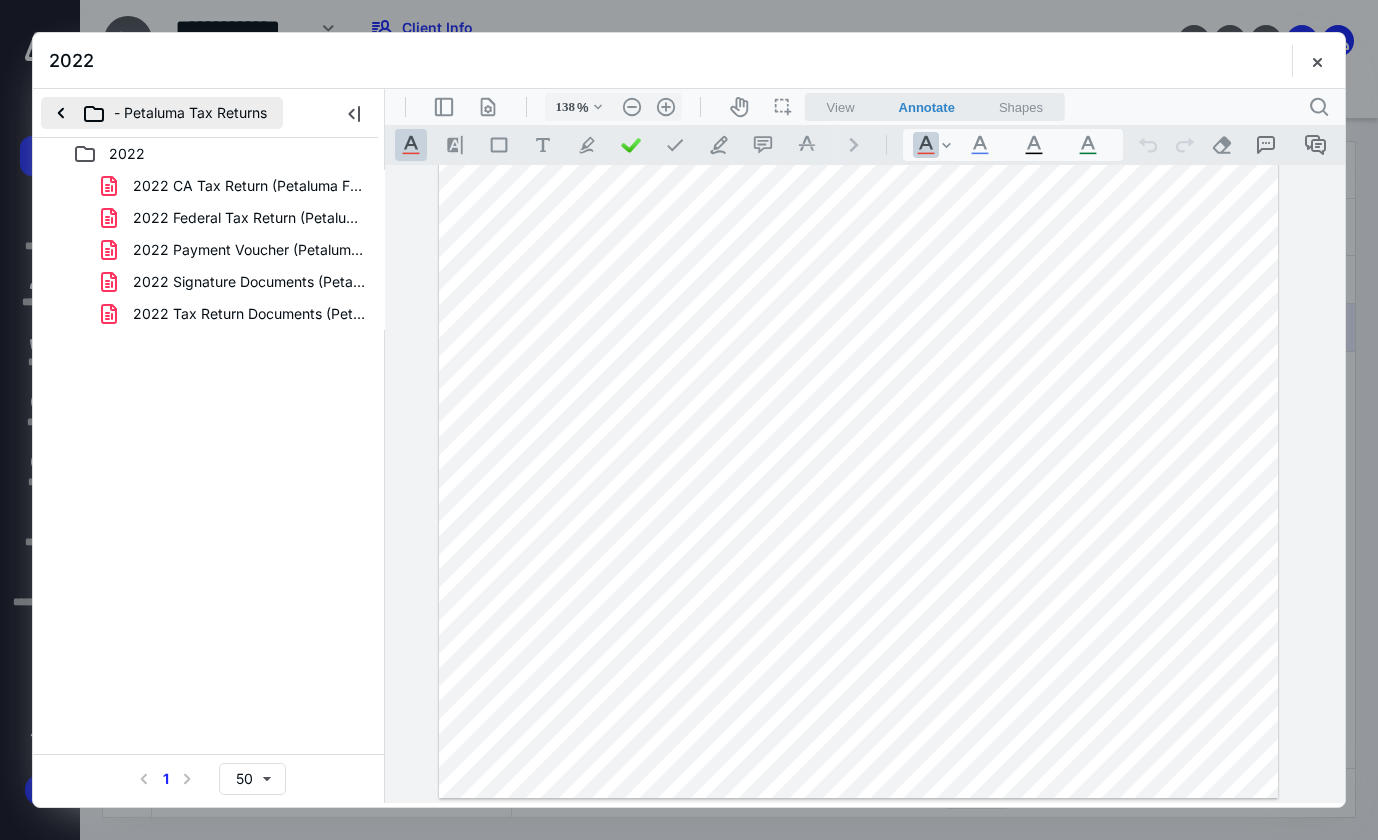 click on "- Petaluma Tax Returns" at bounding box center (162, 113) 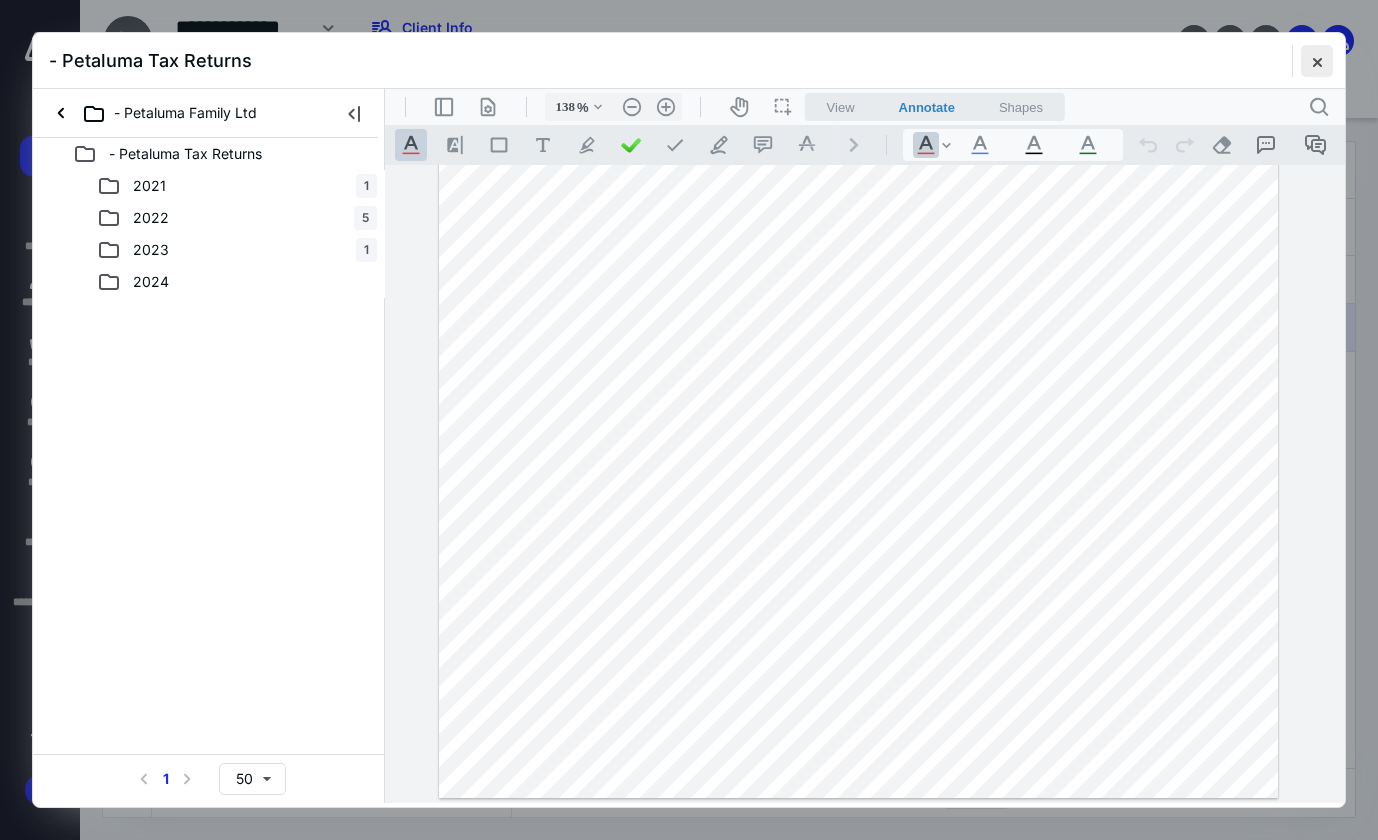 click at bounding box center [1317, 61] 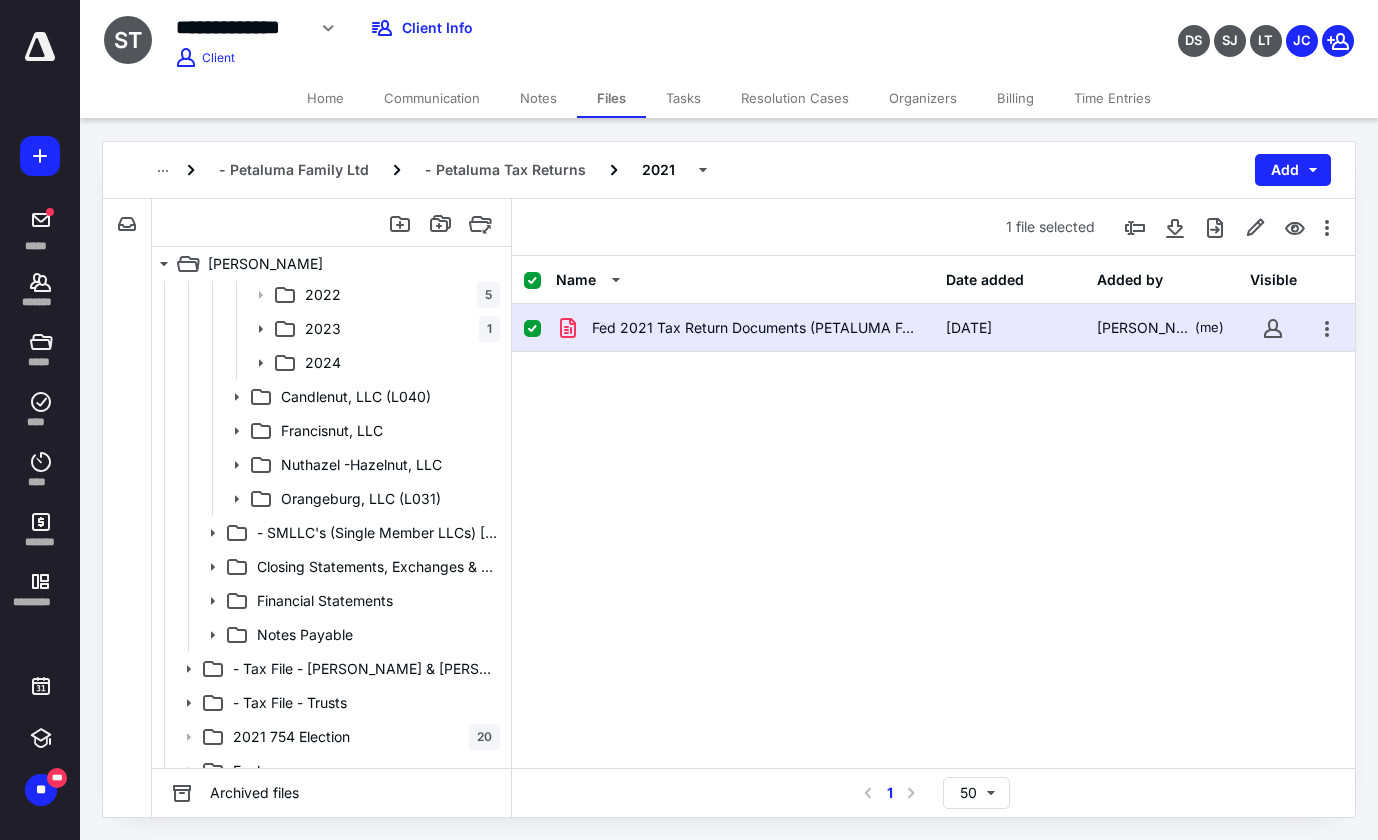 scroll, scrollTop: 187, scrollLeft: 0, axis: vertical 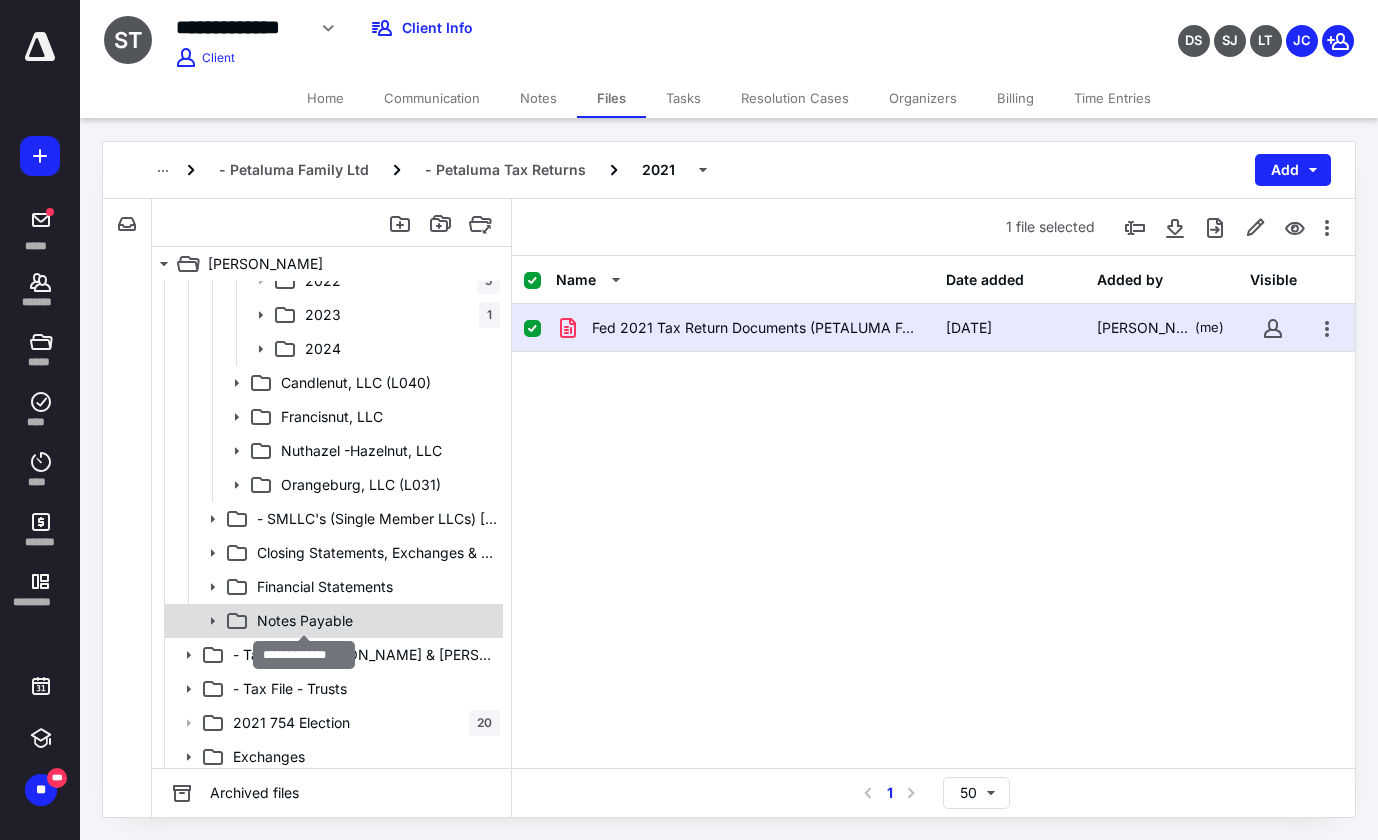 click on "Notes Payable" at bounding box center [305, 621] 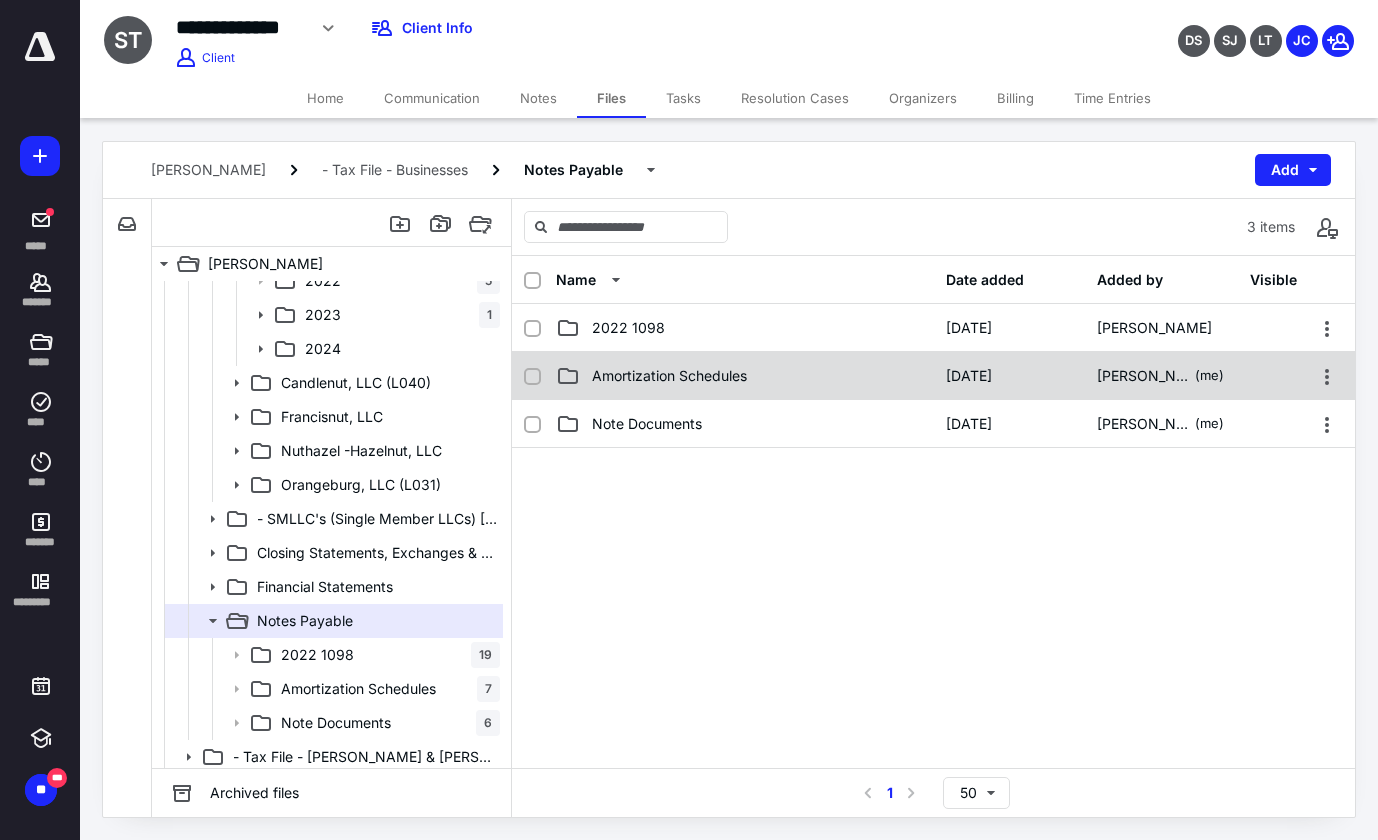 click on "Amortization Schedules" at bounding box center (669, 376) 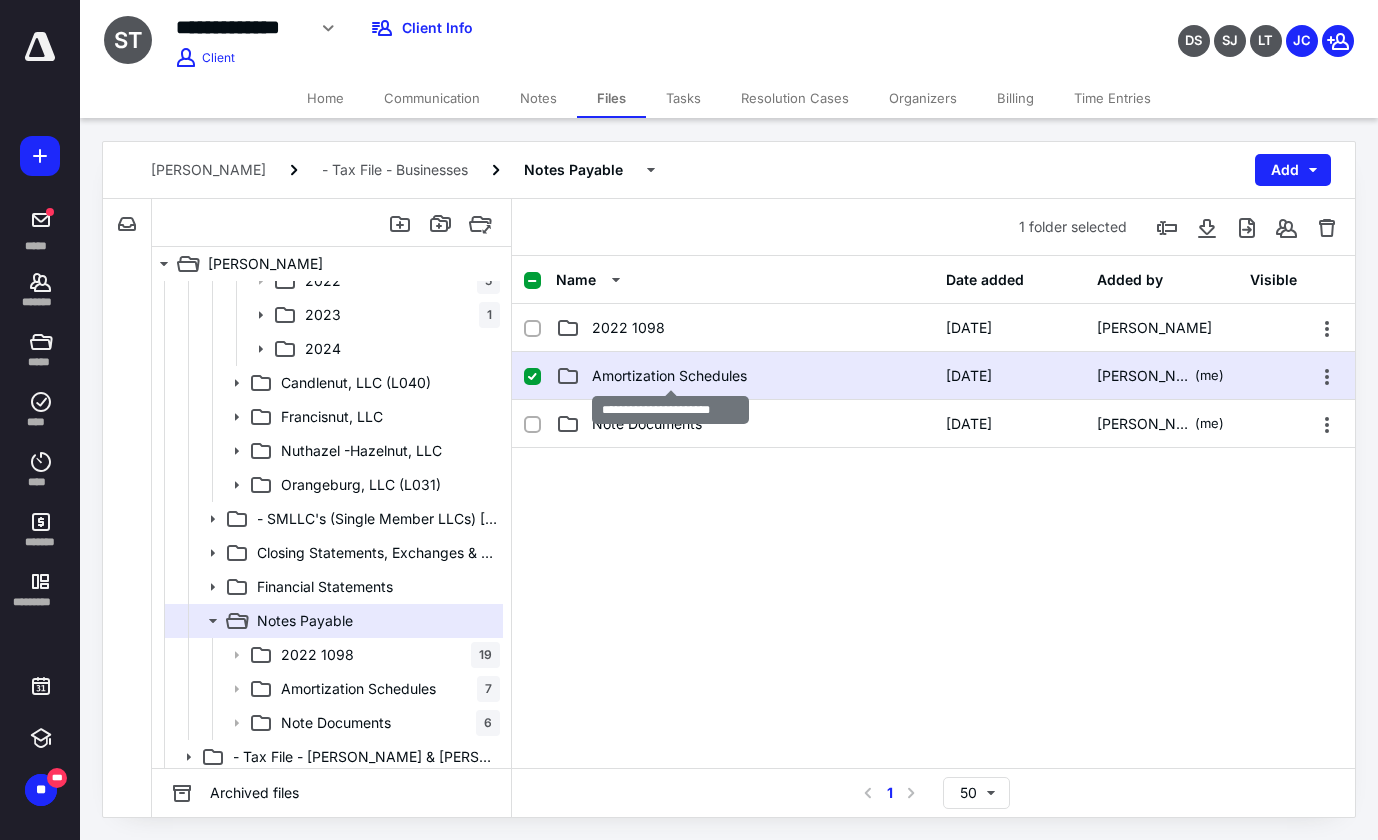 click on "Amortization Schedules" at bounding box center [669, 376] 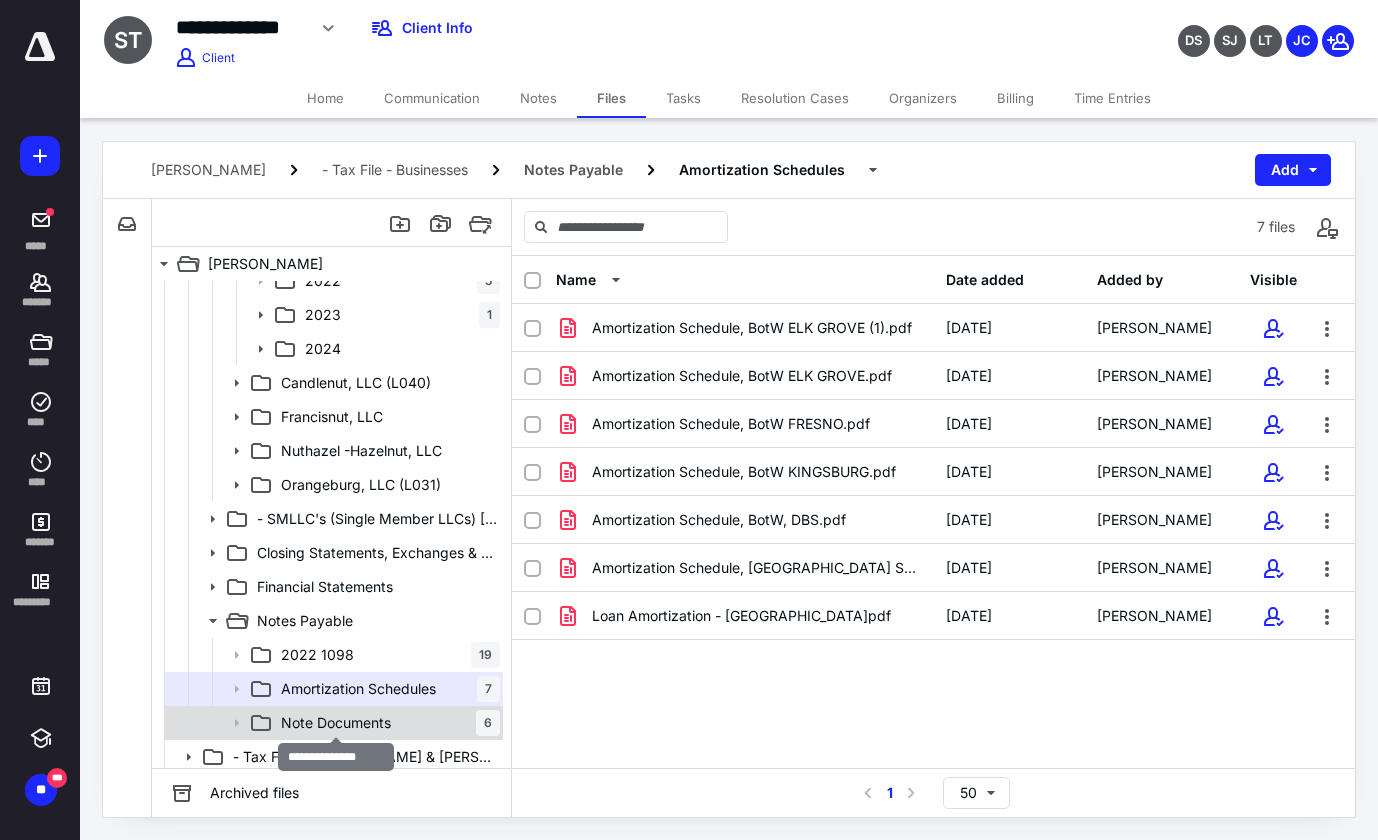 click on "Note Documents" at bounding box center (336, 723) 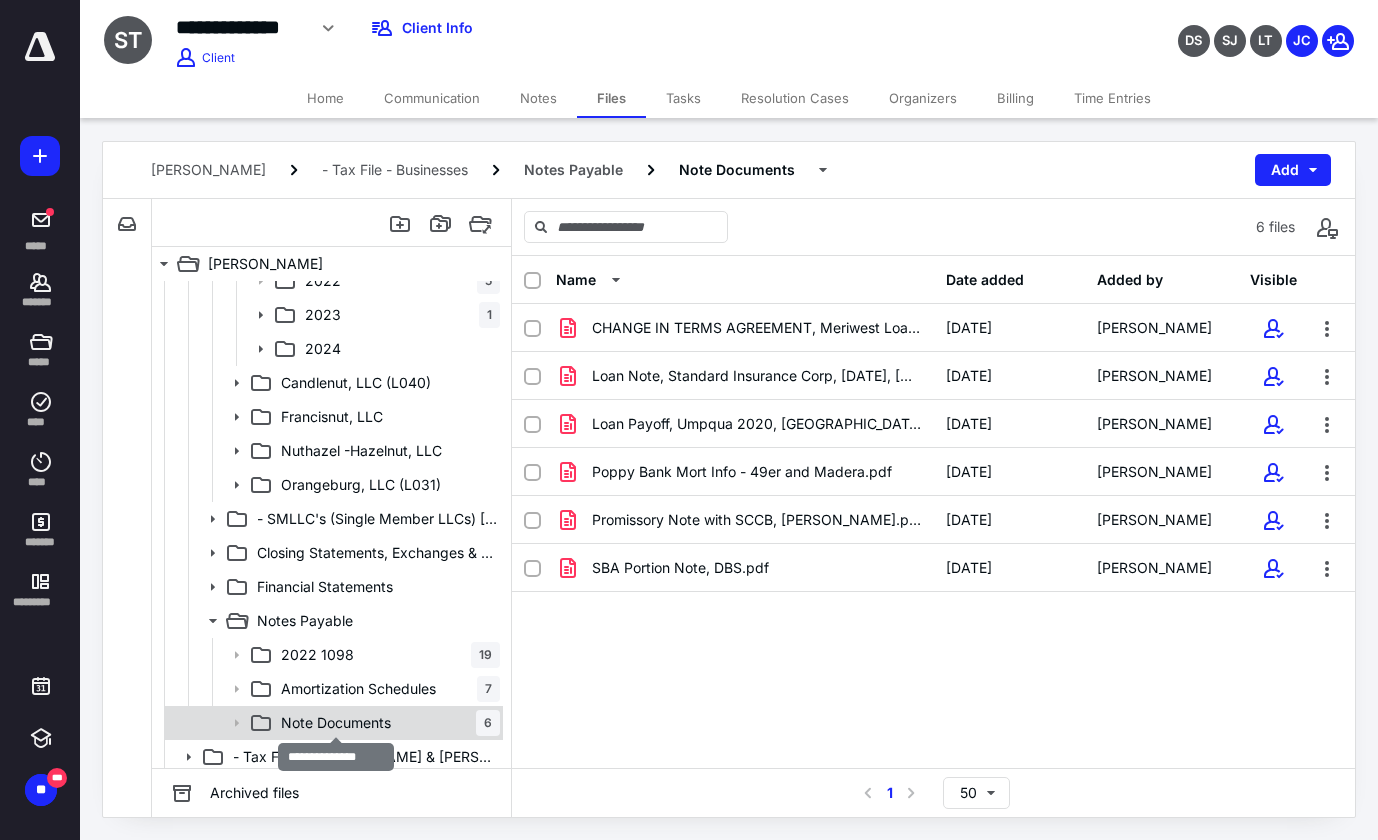 click on "Note Documents" at bounding box center (336, 723) 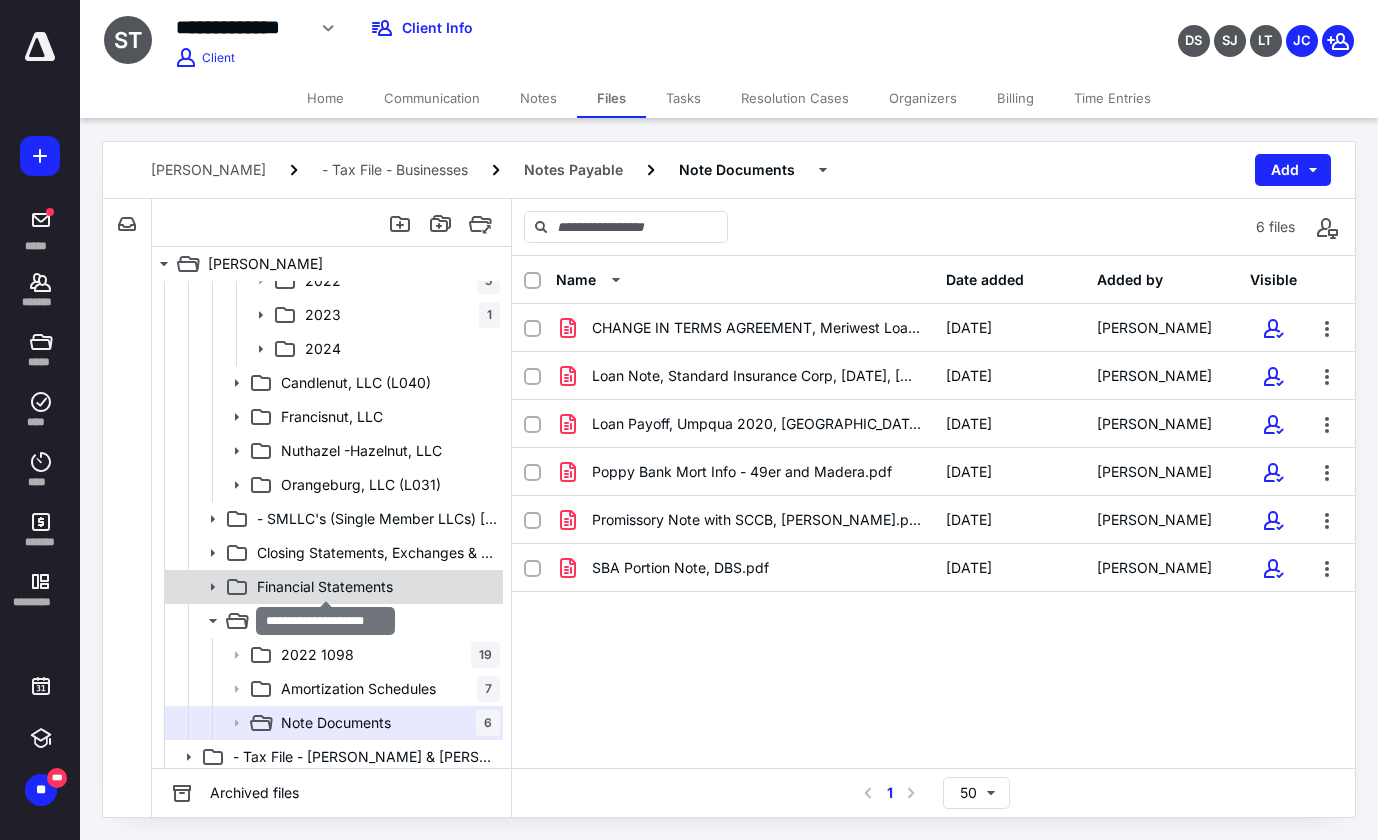 click on "Financial Statements" at bounding box center [325, 587] 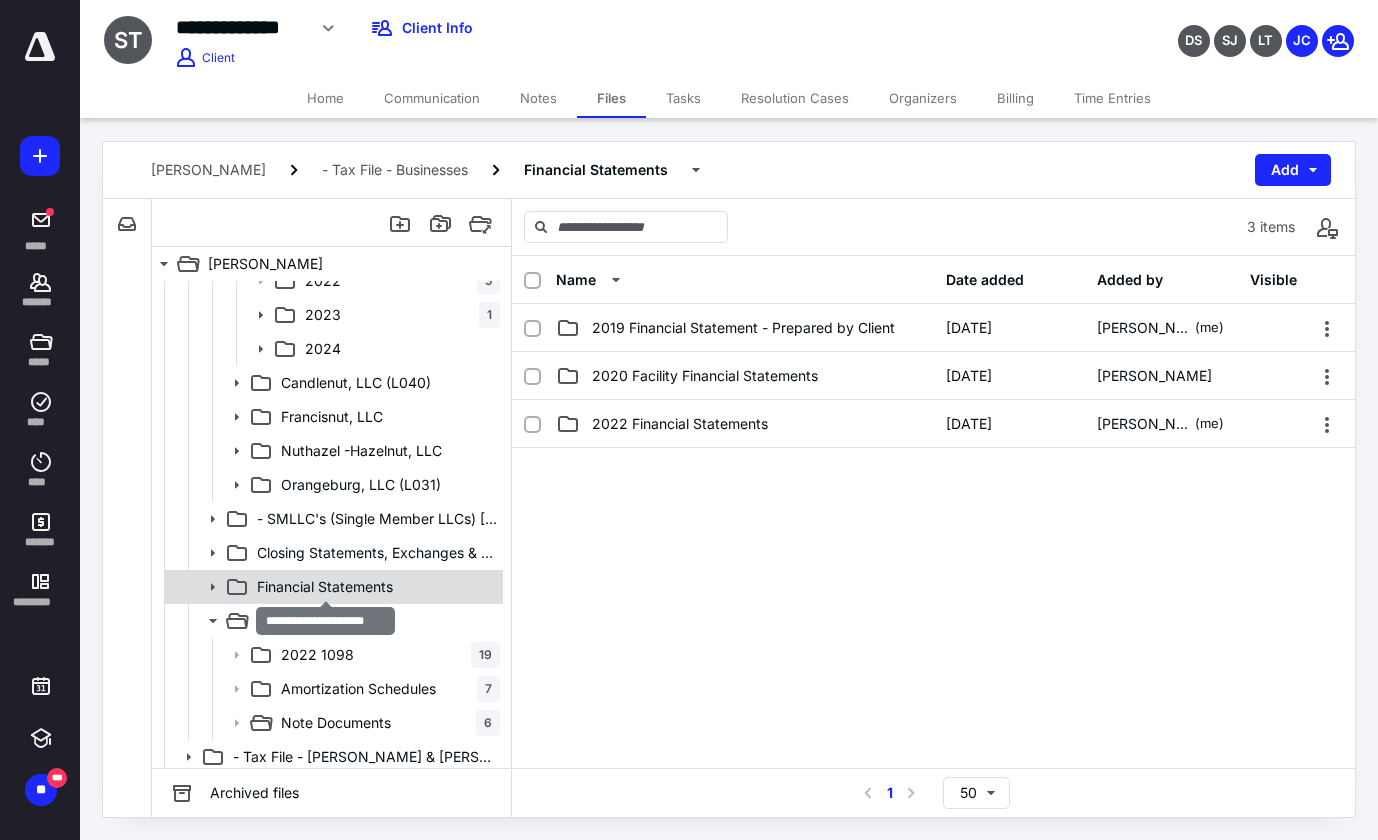 click on "Financial Statements" at bounding box center (325, 587) 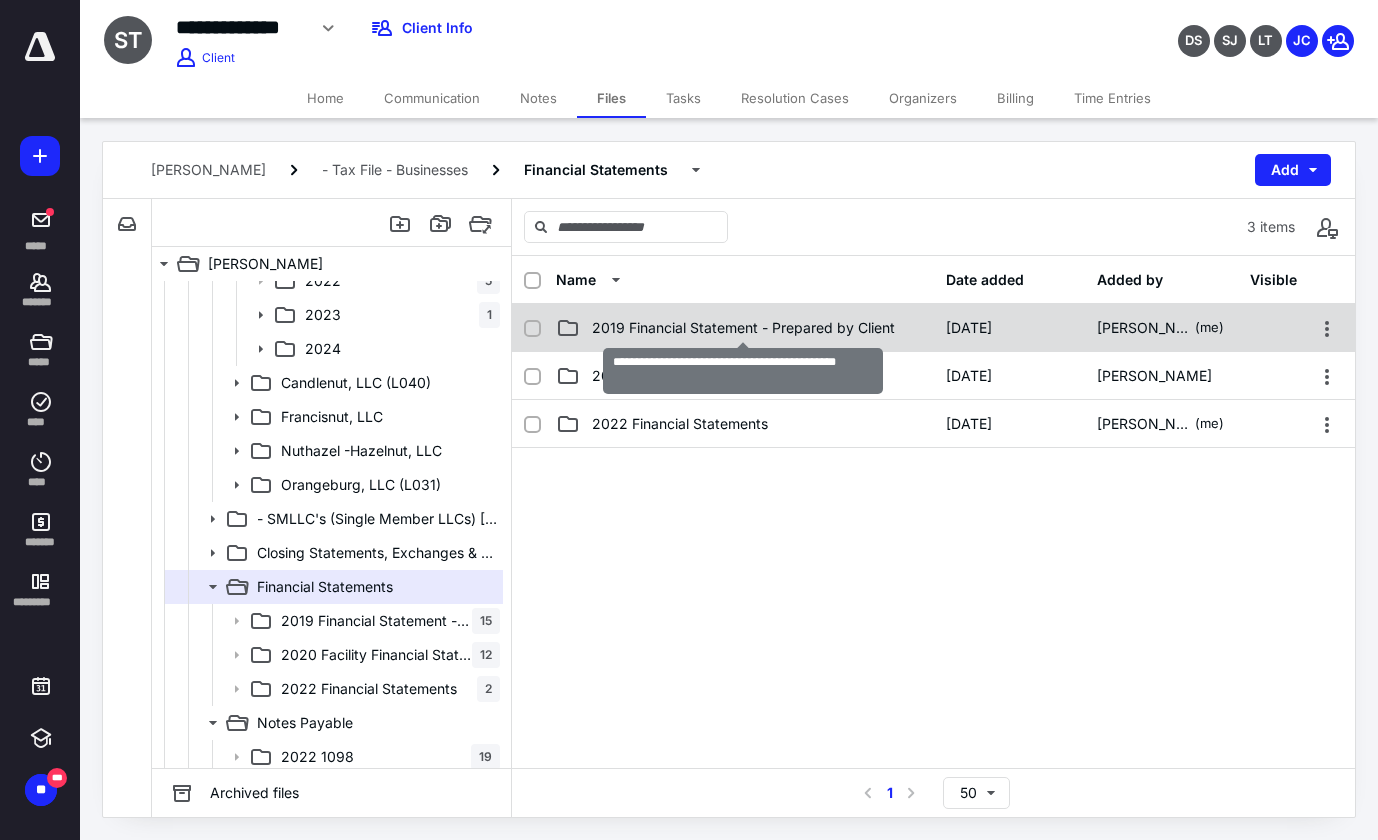 click on "2019 Financial Statement - Prepared by Client" at bounding box center [743, 328] 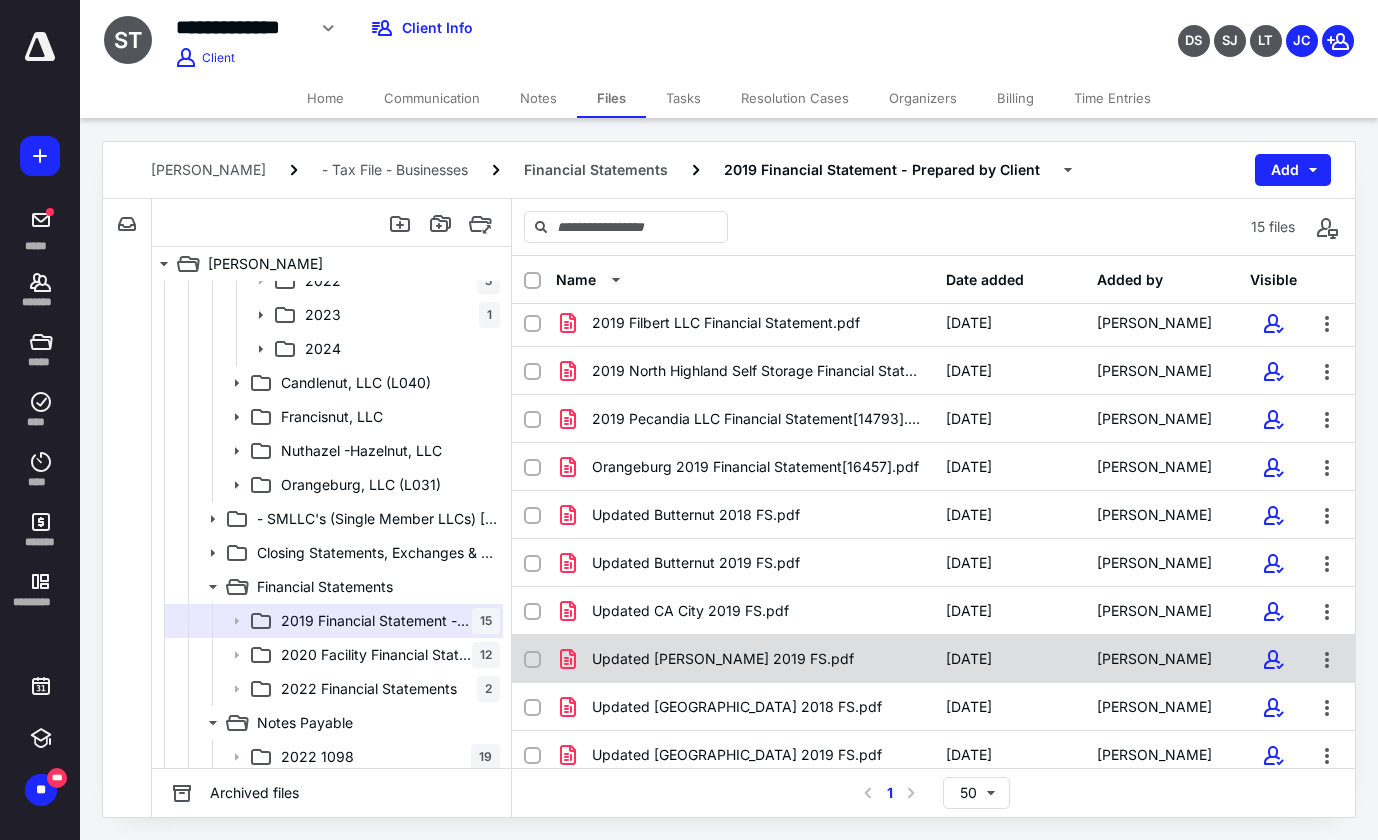 scroll, scrollTop: 0, scrollLeft: 0, axis: both 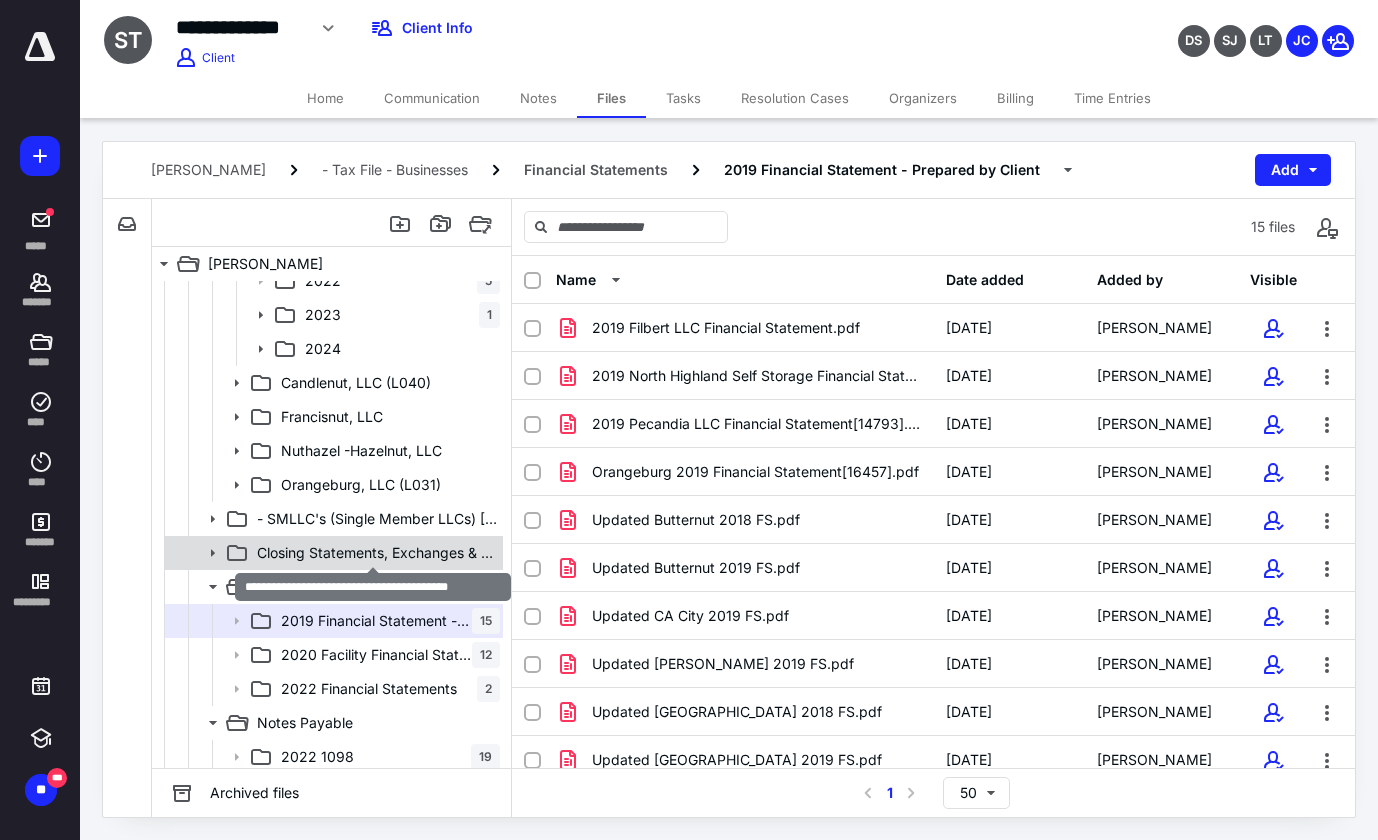 click on "Closing Statements, Exchanges & Purchases" at bounding box center (378, 553) 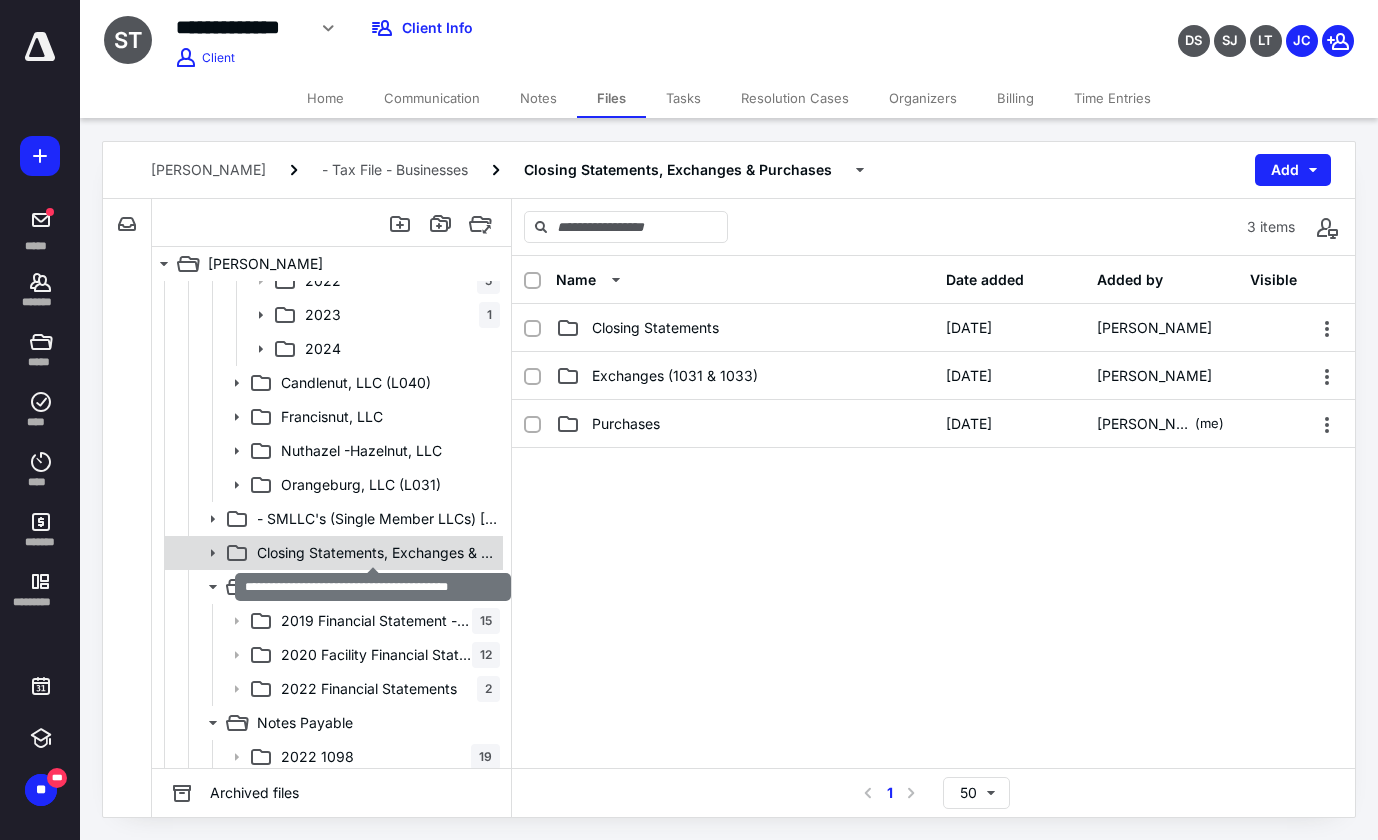 click on "Closing Statements, Exchanges & Purchases" at bounding box center [378, 553] 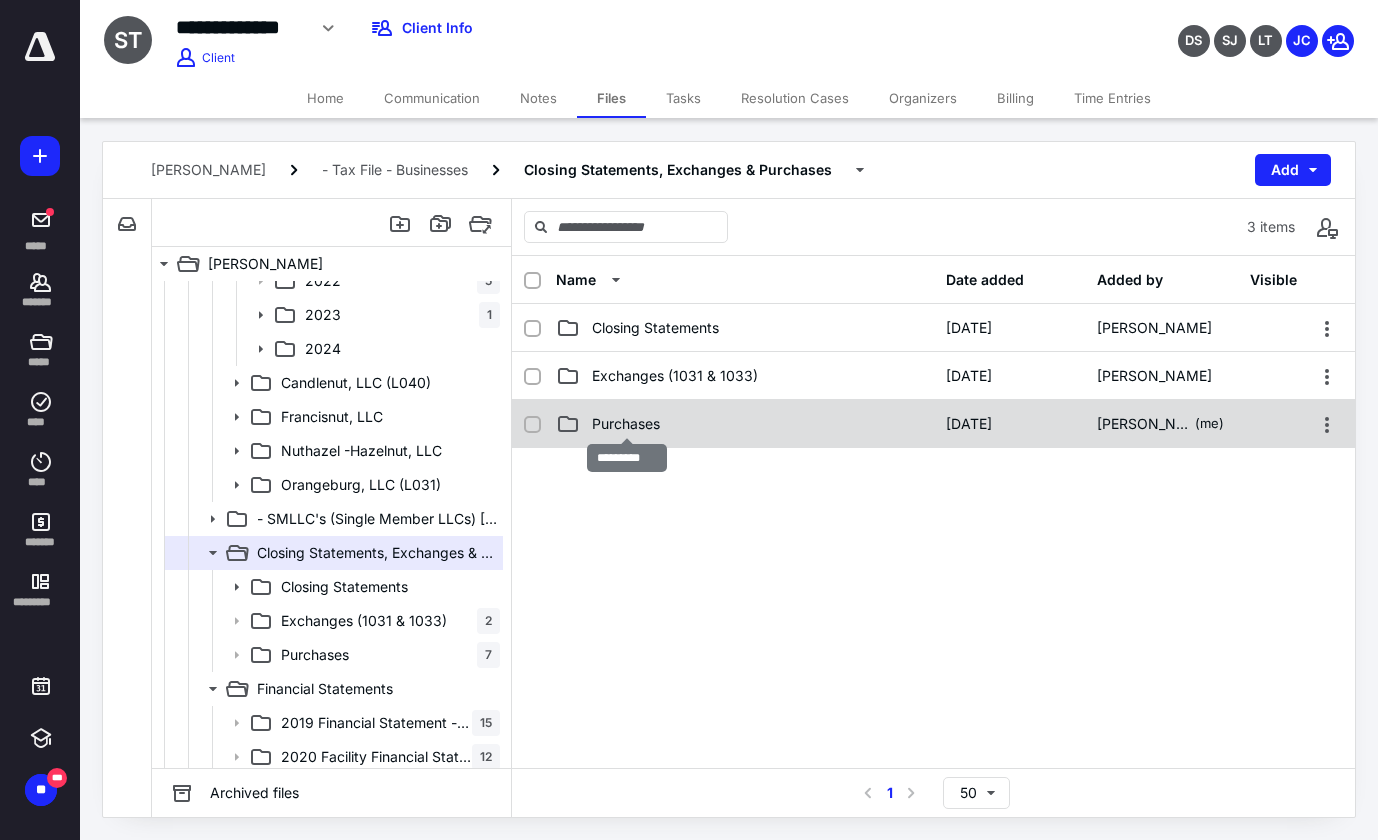 click on "Purchases" at bounding box center [626, 424] 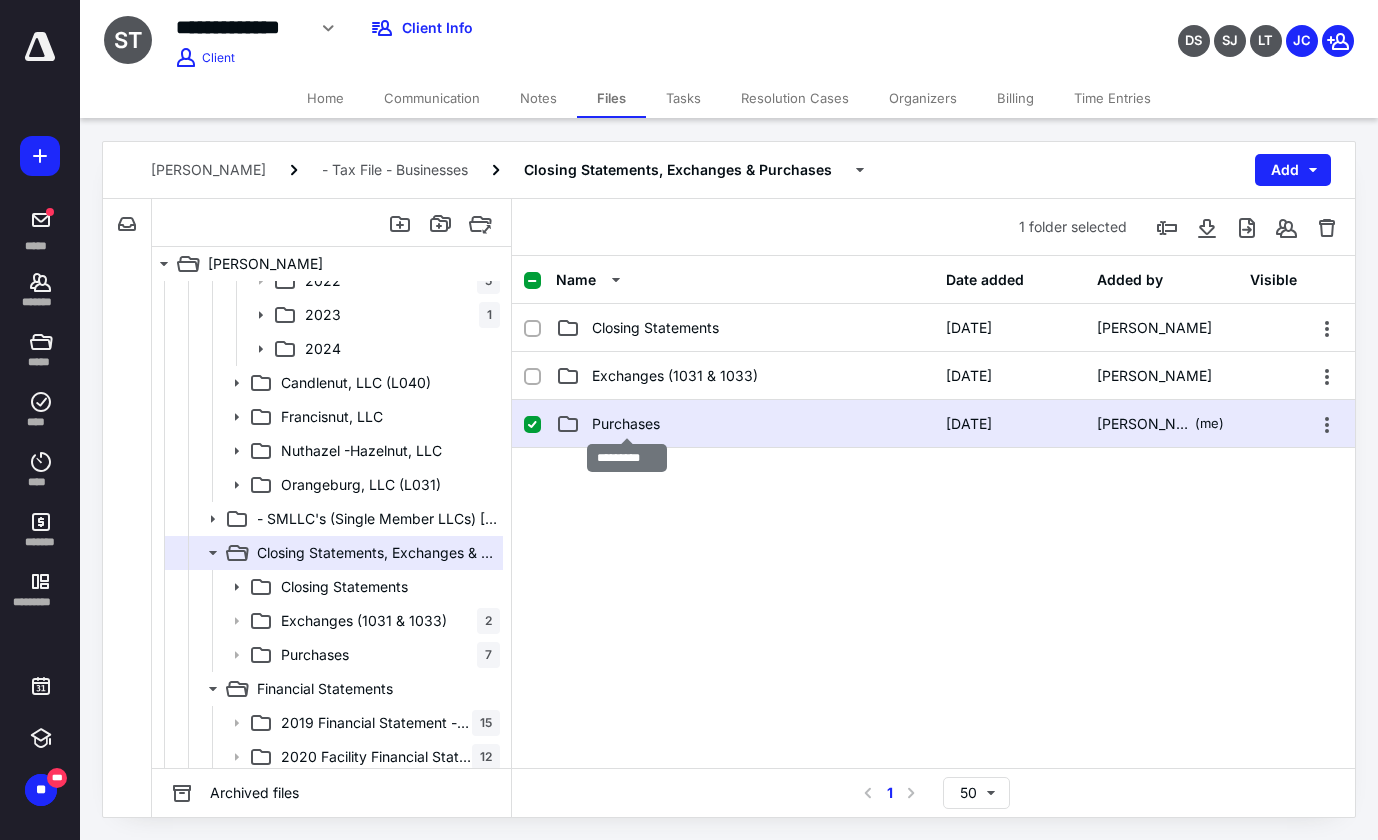 click on "Purchases" at bounding box center (626, 424) 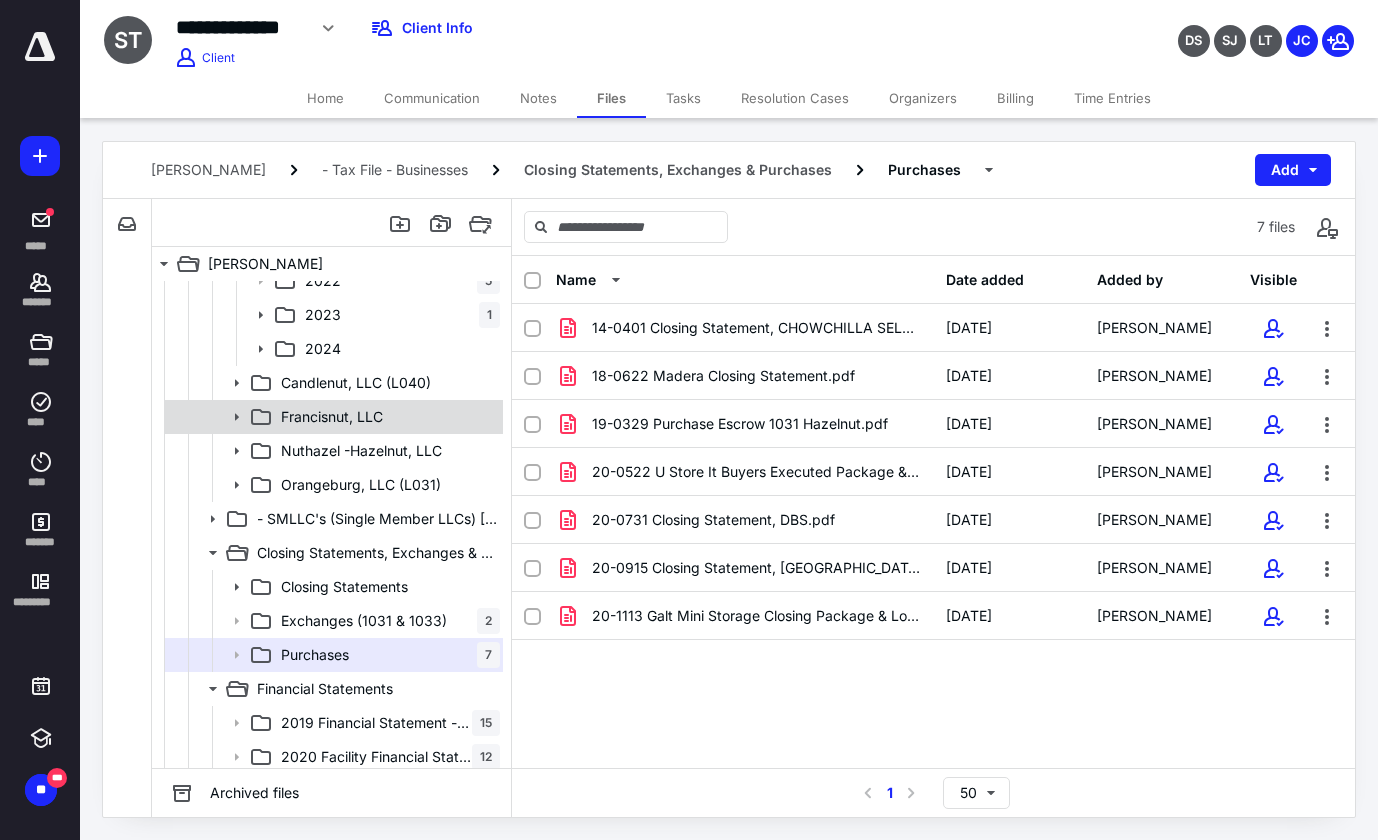 click on "Francisnut, LLC" at bounding box center (332, 417) 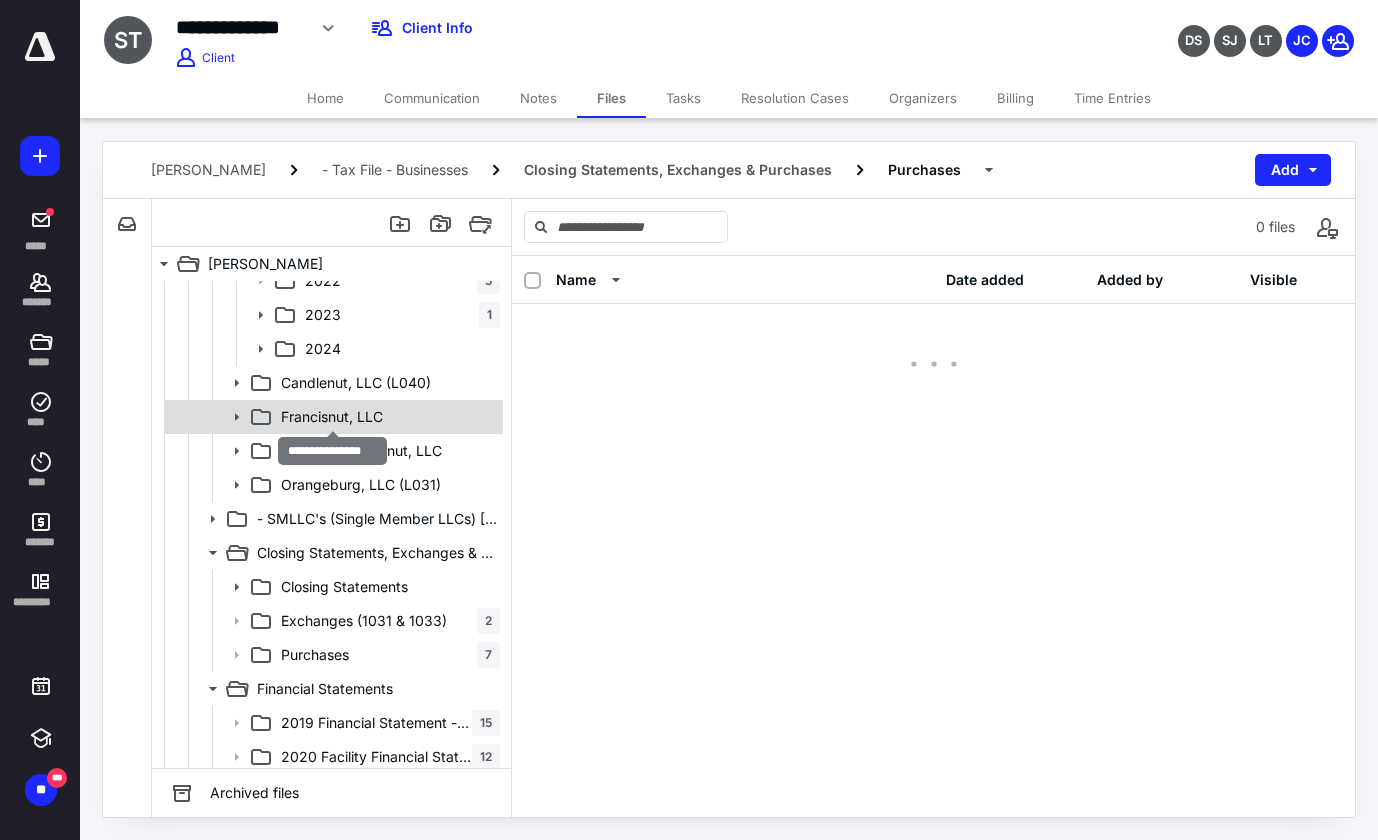 click on "Francisnut, LLC" at bounding box center [332, 417] 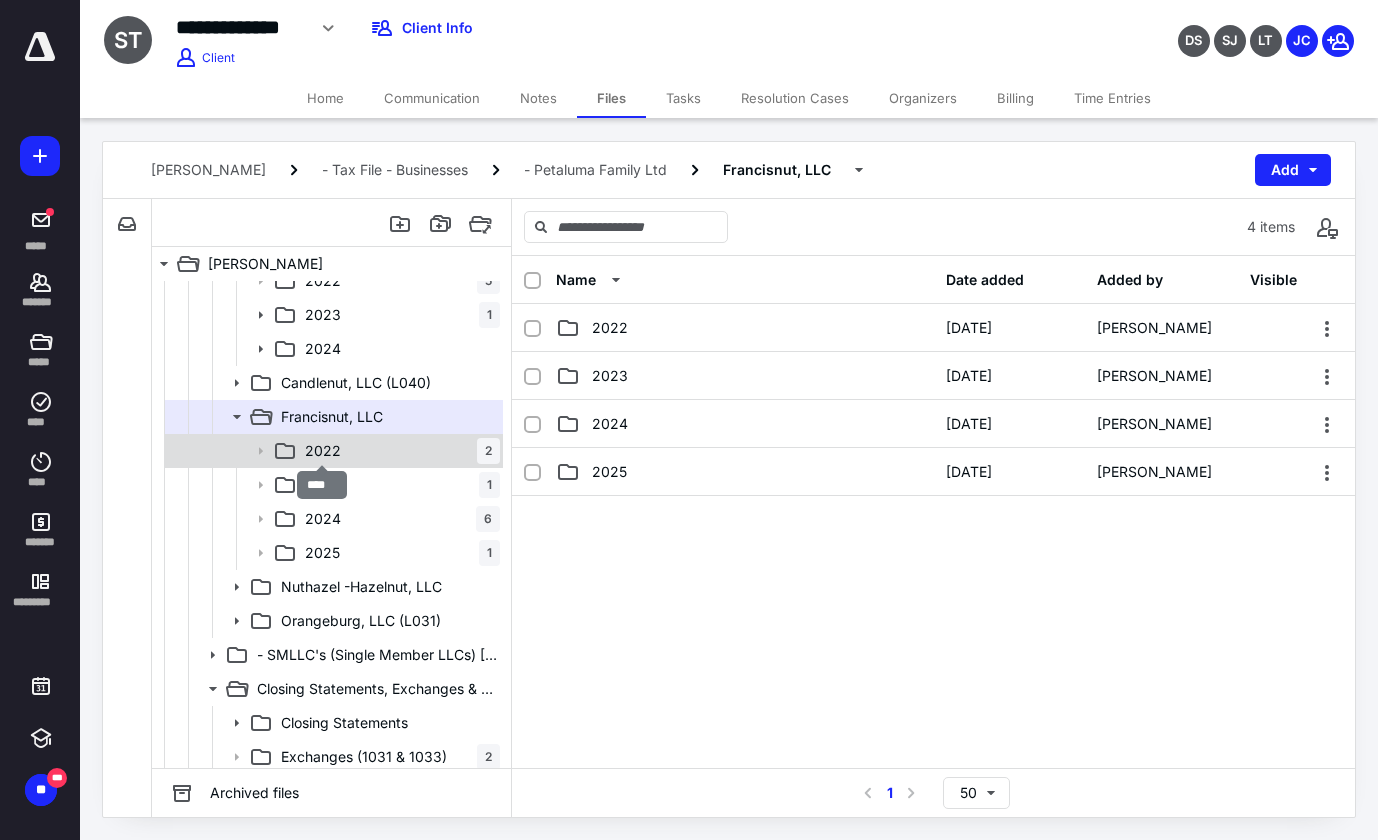 click on "2022" at bounding box center (323, 451) 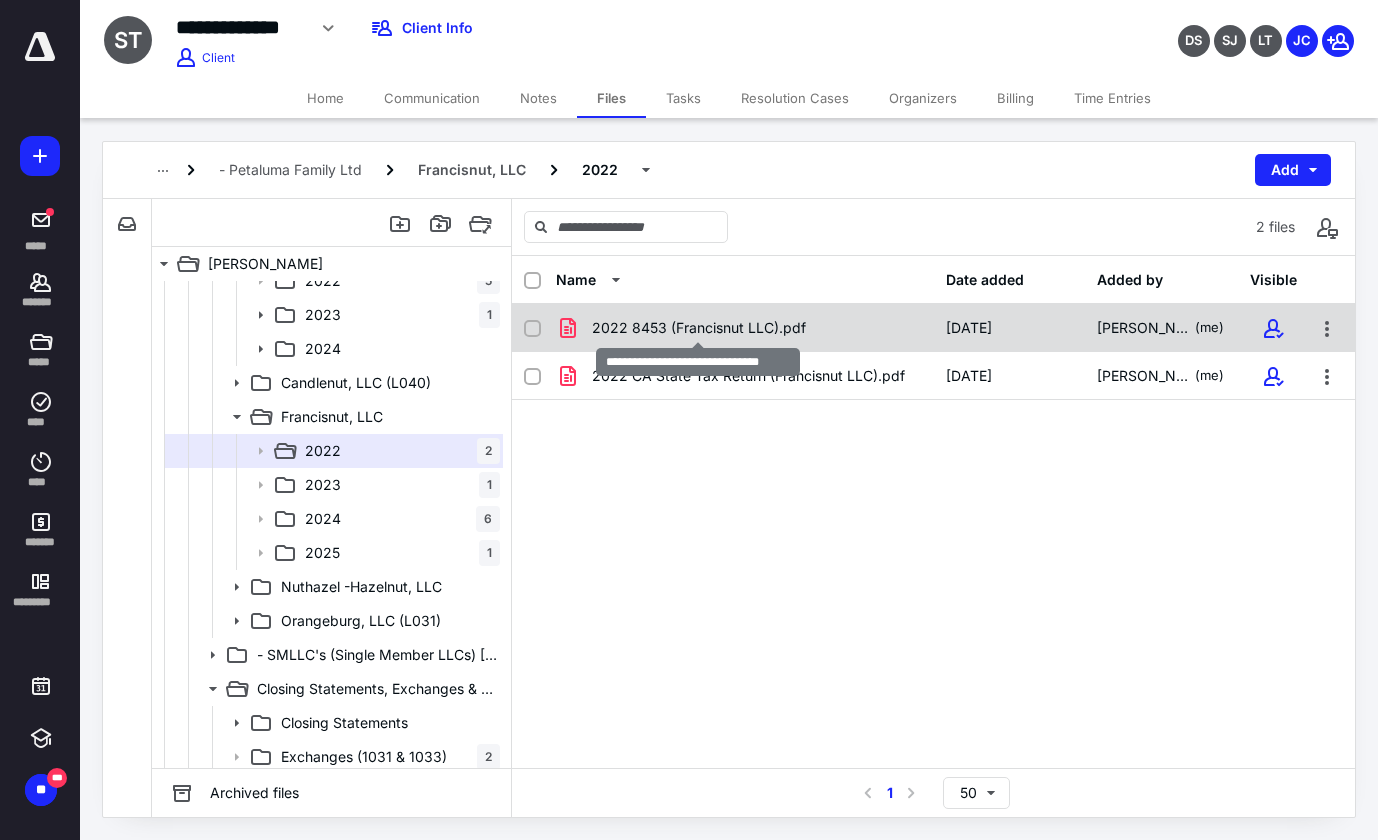 click on "2022 8453  (Francisnut LLC).pdf" at bounding box center (699, 328) 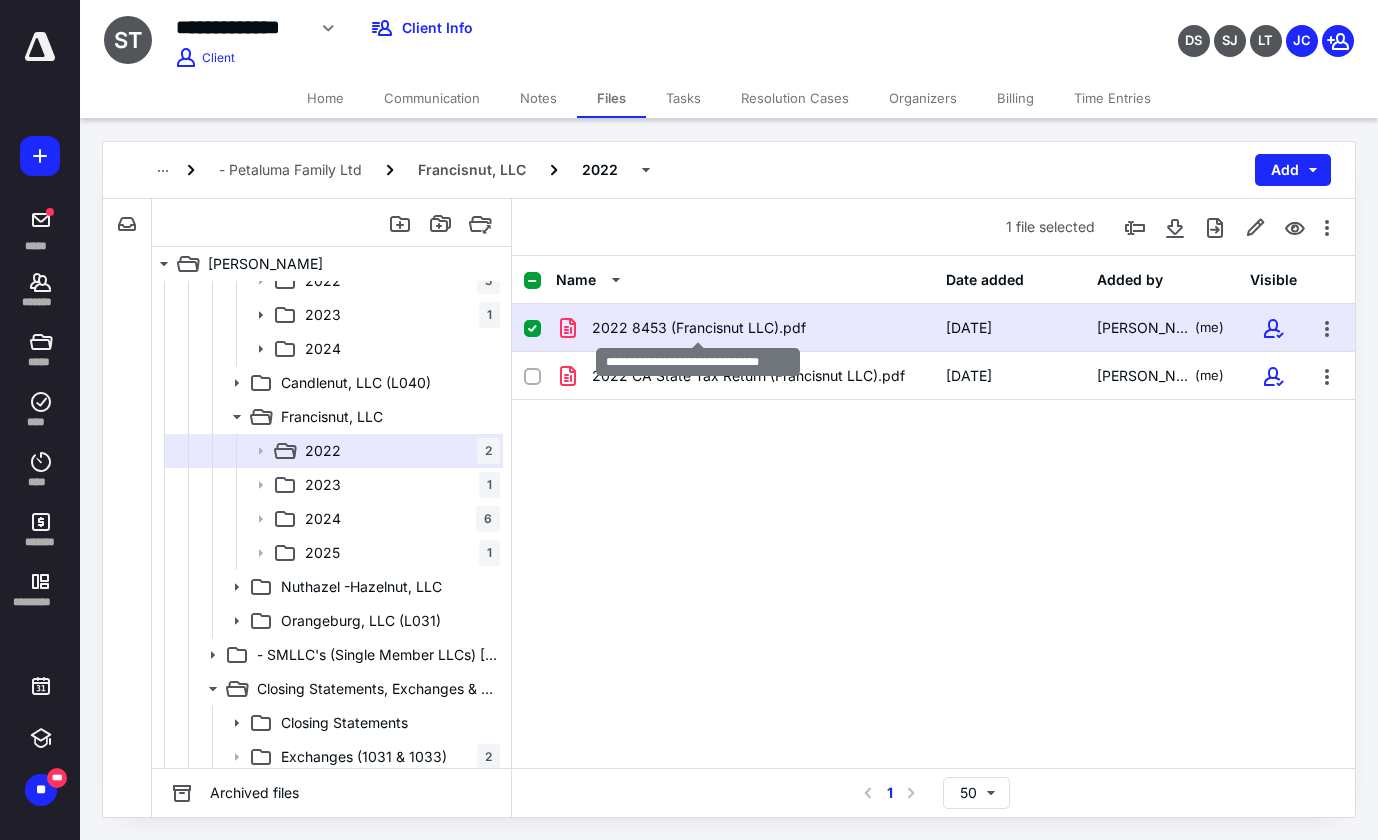 click on "2022 8453  (Francisnut LLC).pdf" at bounding box center [699, 328] 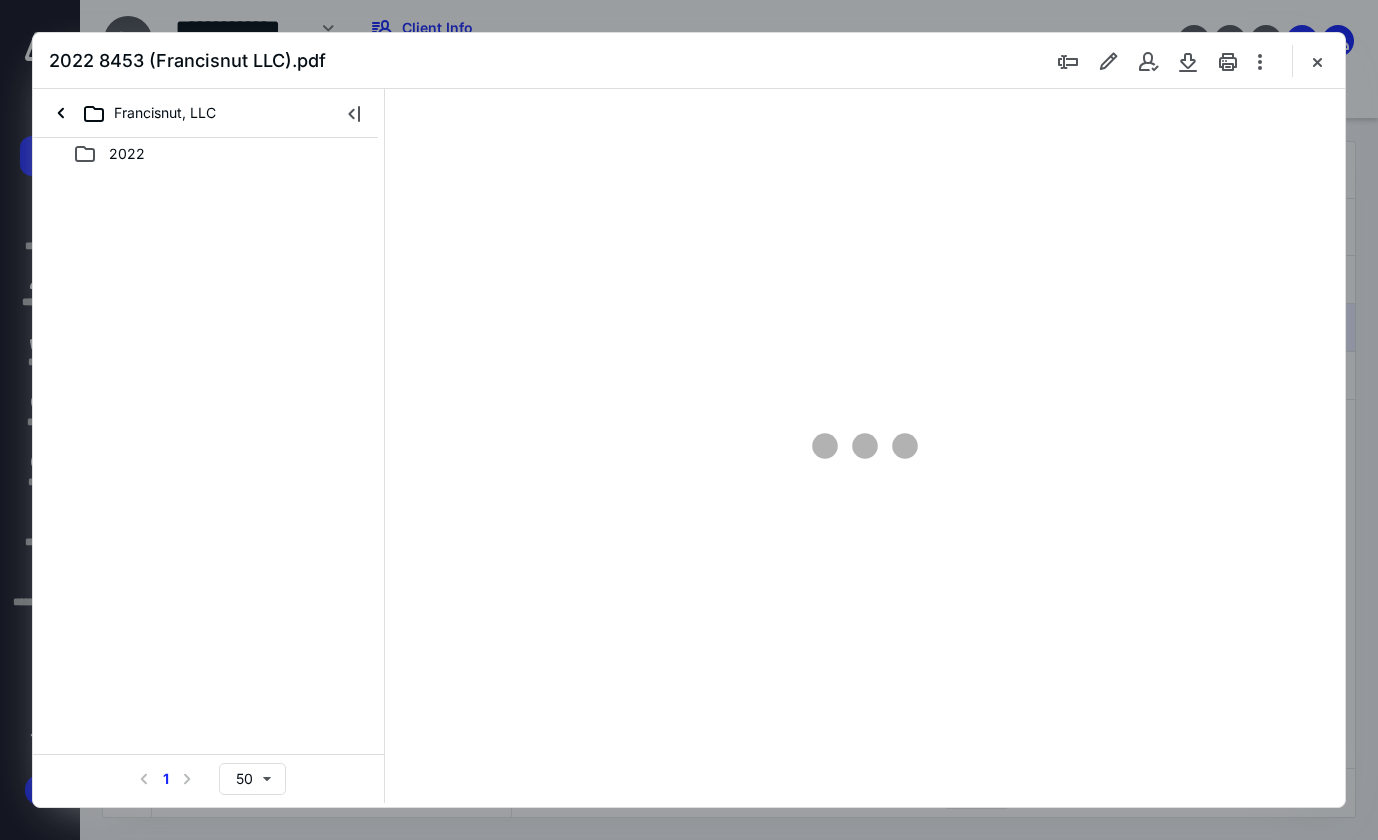scroll, scrollTop: 0, scrollLeft: 0, axis: both 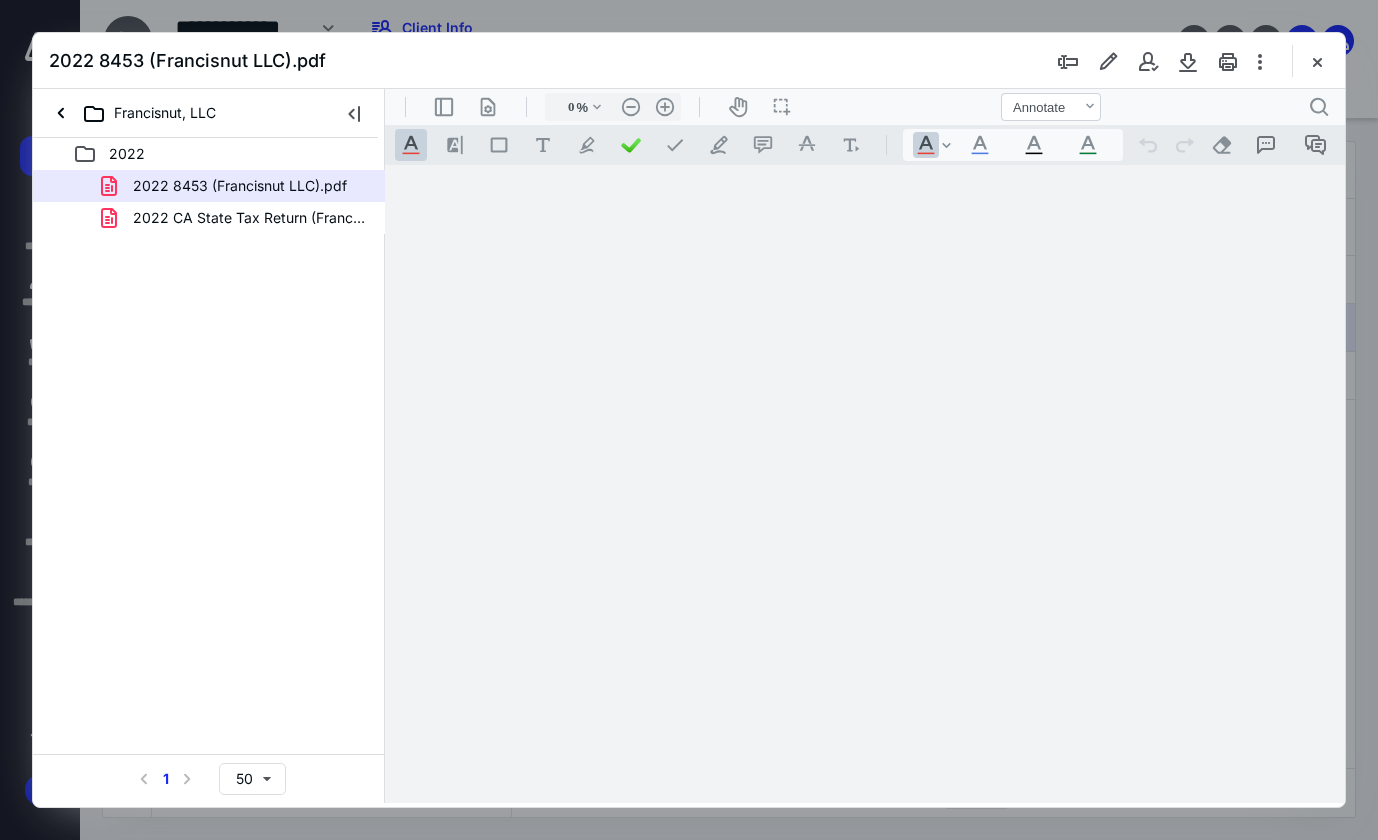 type on "80" 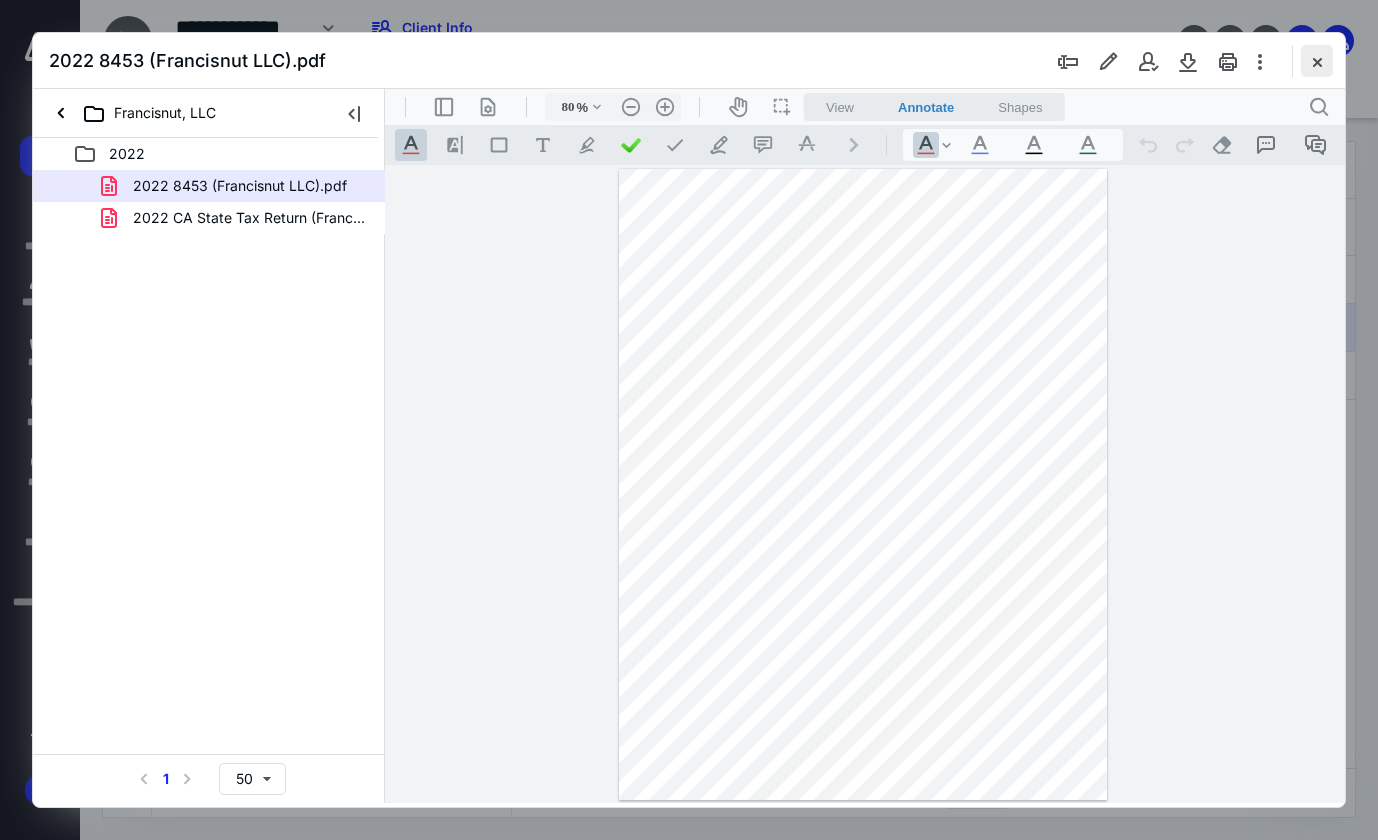 click at bounding box center [1317, 61] 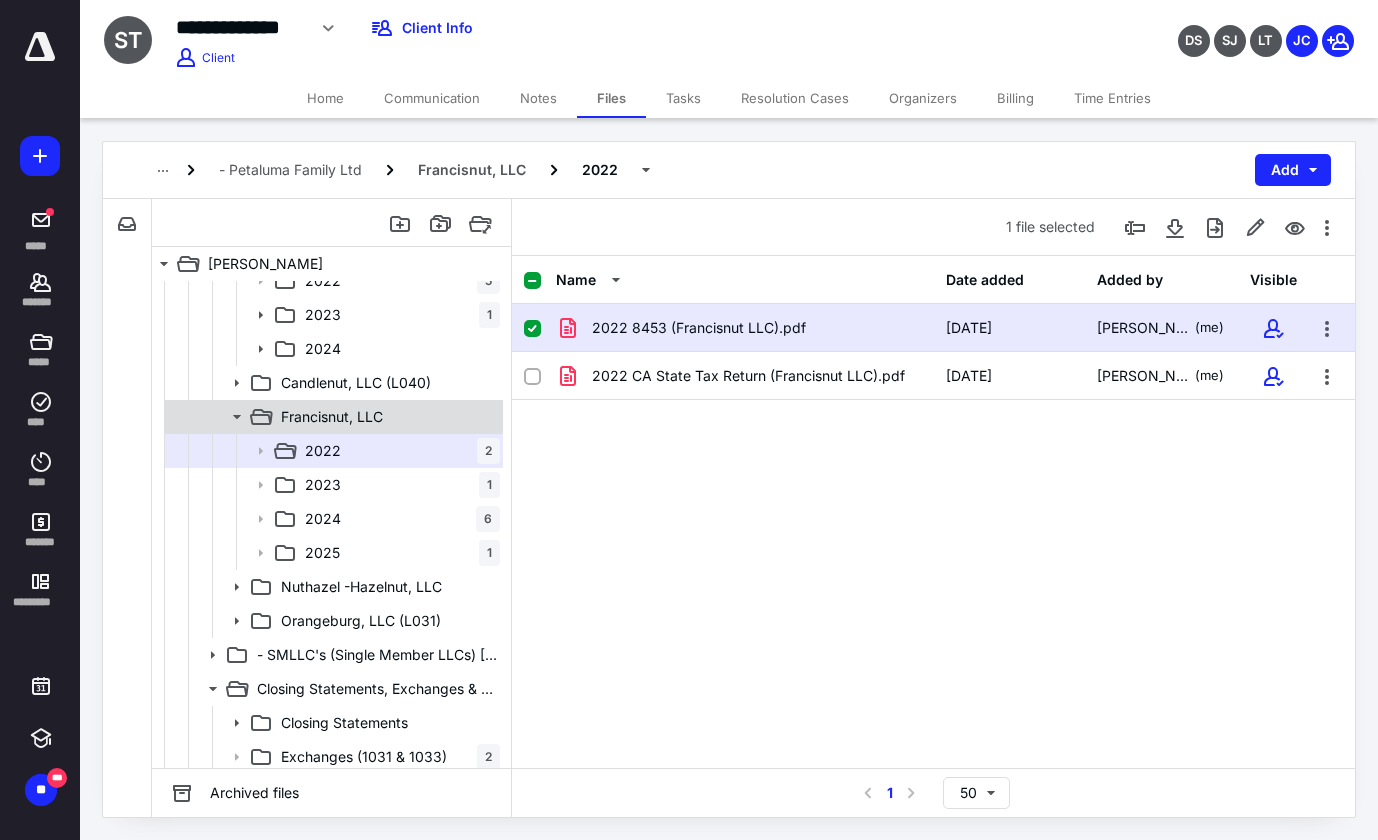 scroll, scrollTop: 0, scrollLeft: 0, axis: both 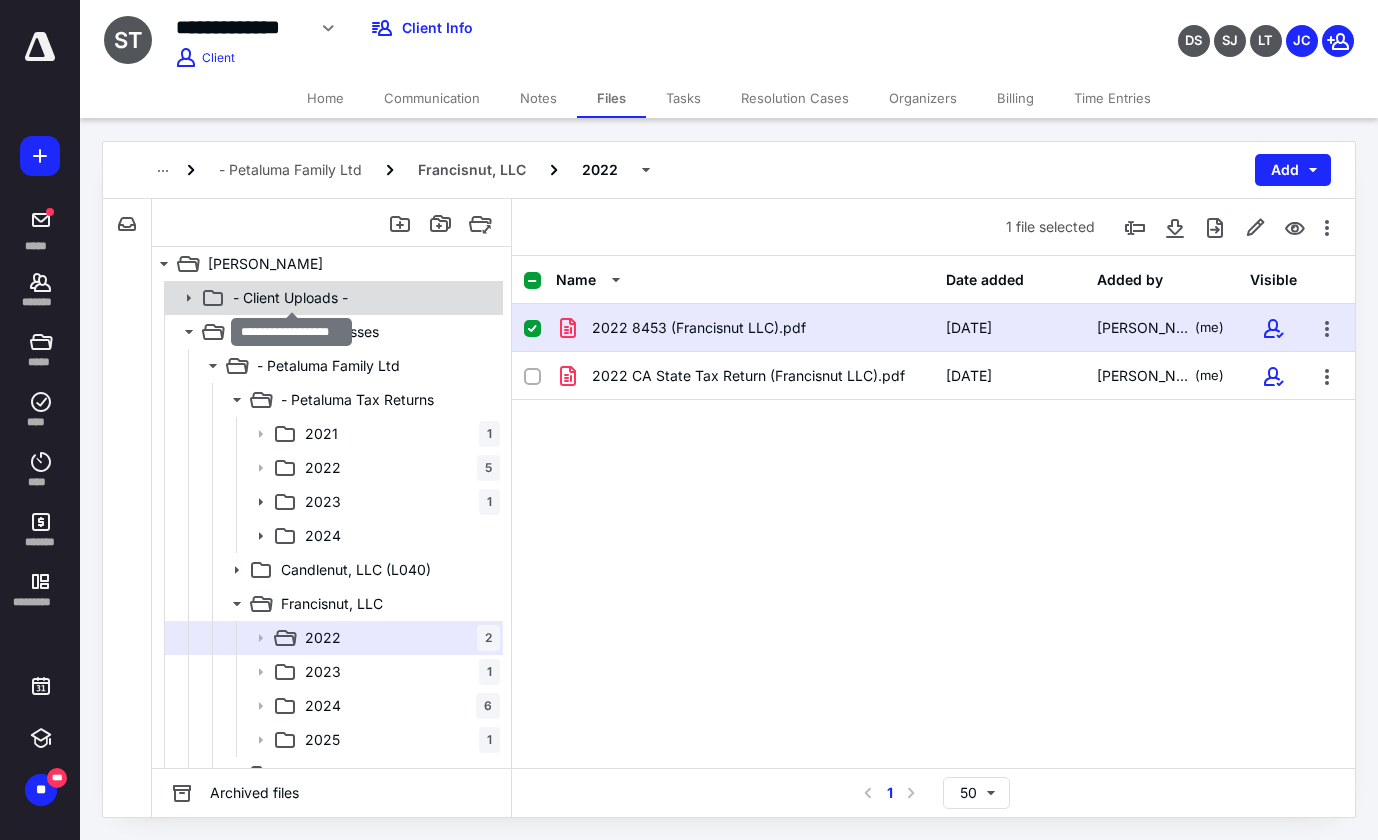 click on "- Client Uploads -" at bounding box center (290, 298) 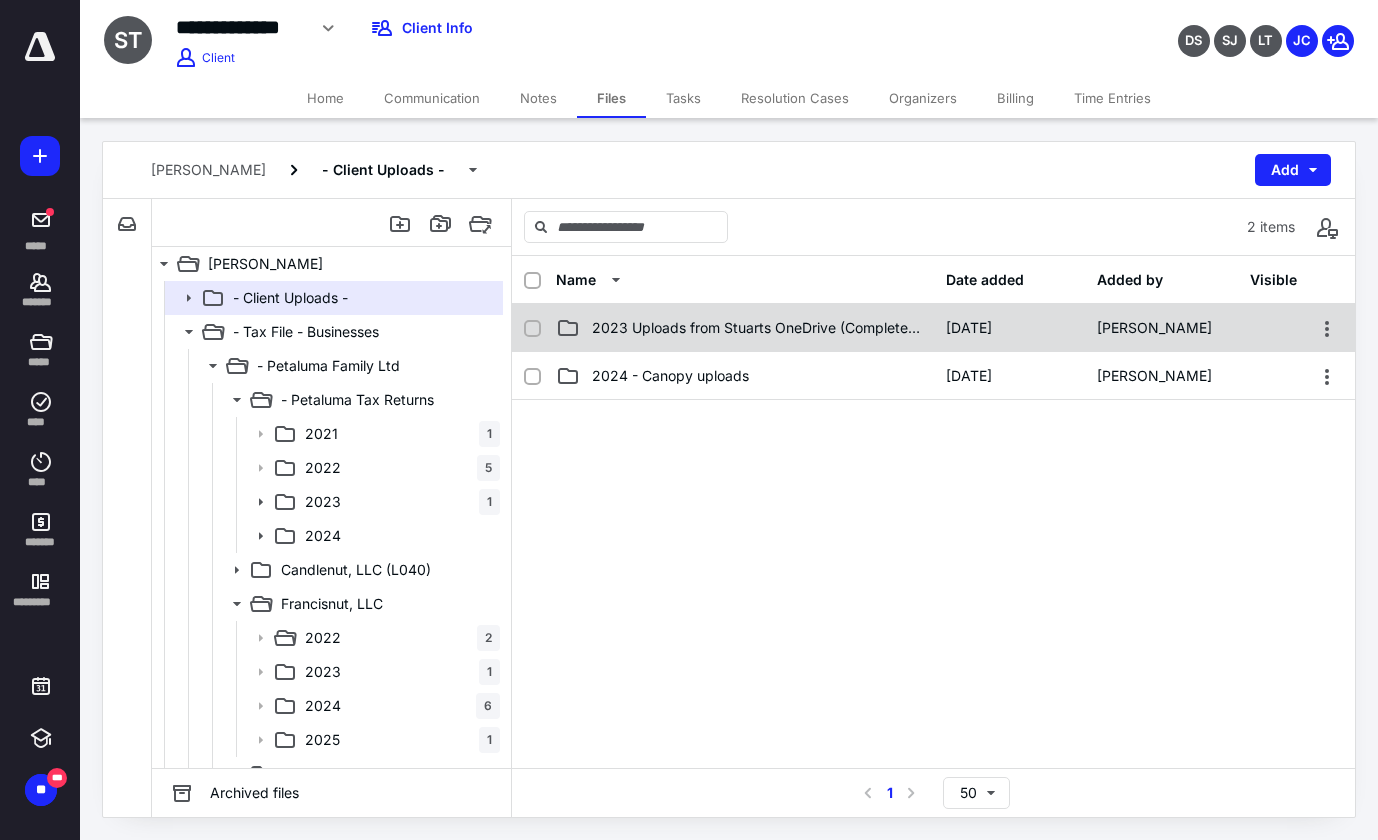 click on "2023 Uploads from Stuarts OneDrive (Complete) -" at bounding box center [757, 328] 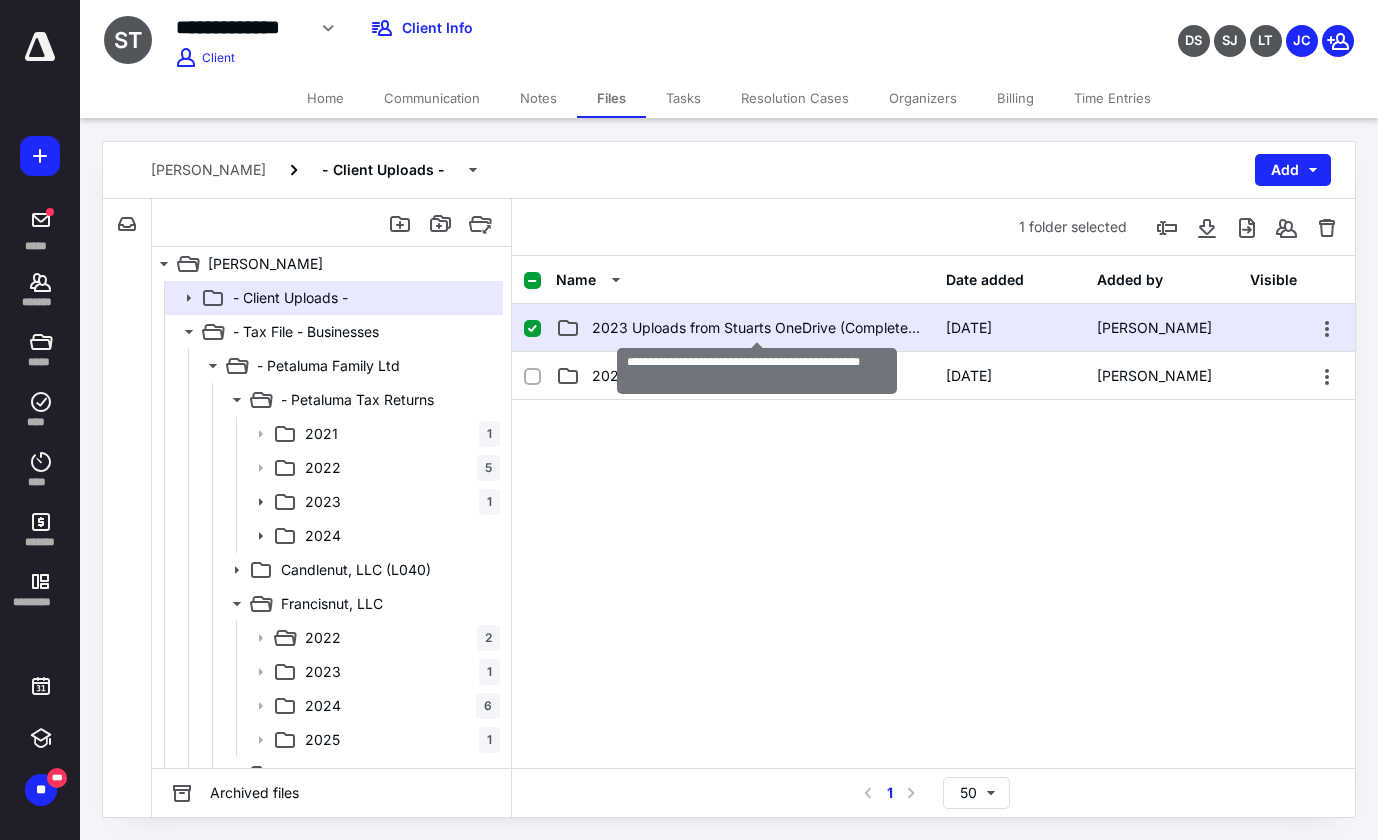 click on "2023 Uploads from Stuarts OneDrive (Complete) -" at bounding box center (757, 328) 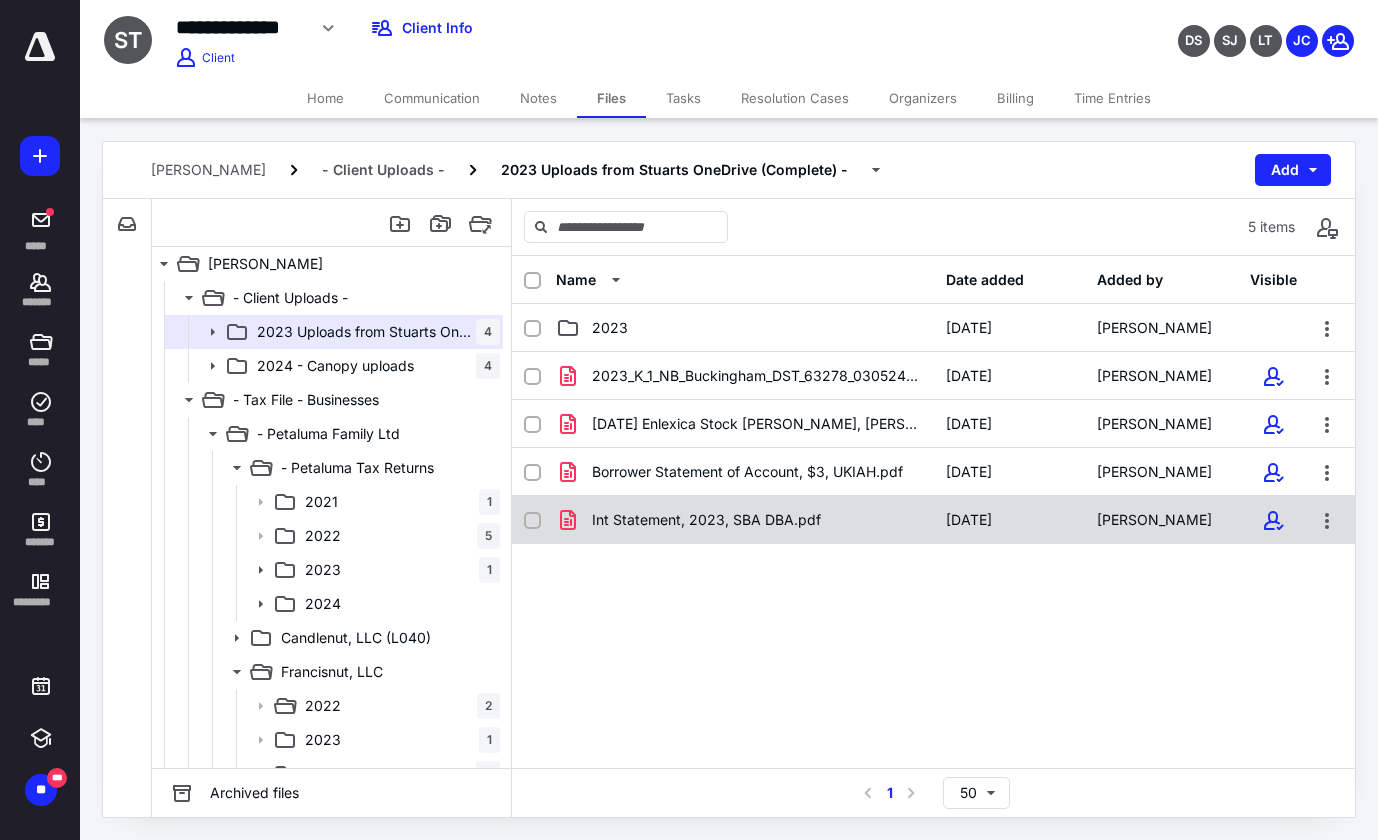 click on "Int Statement, 2023, SBA DBA.pdf" at bounding box center [706, 520] 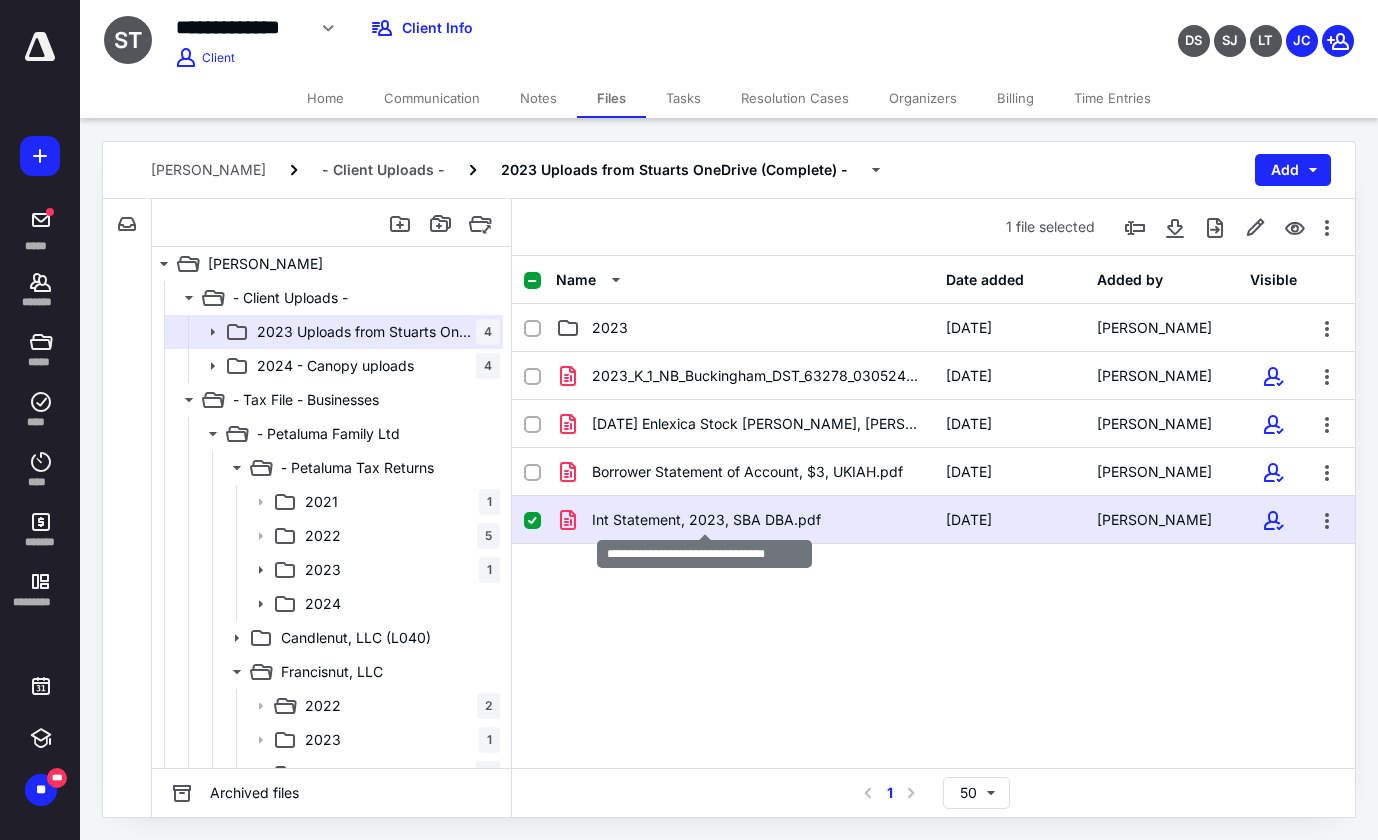click on "Int Statement, 2023, SBA DBA.pdf" at bounding box center (706, 520) 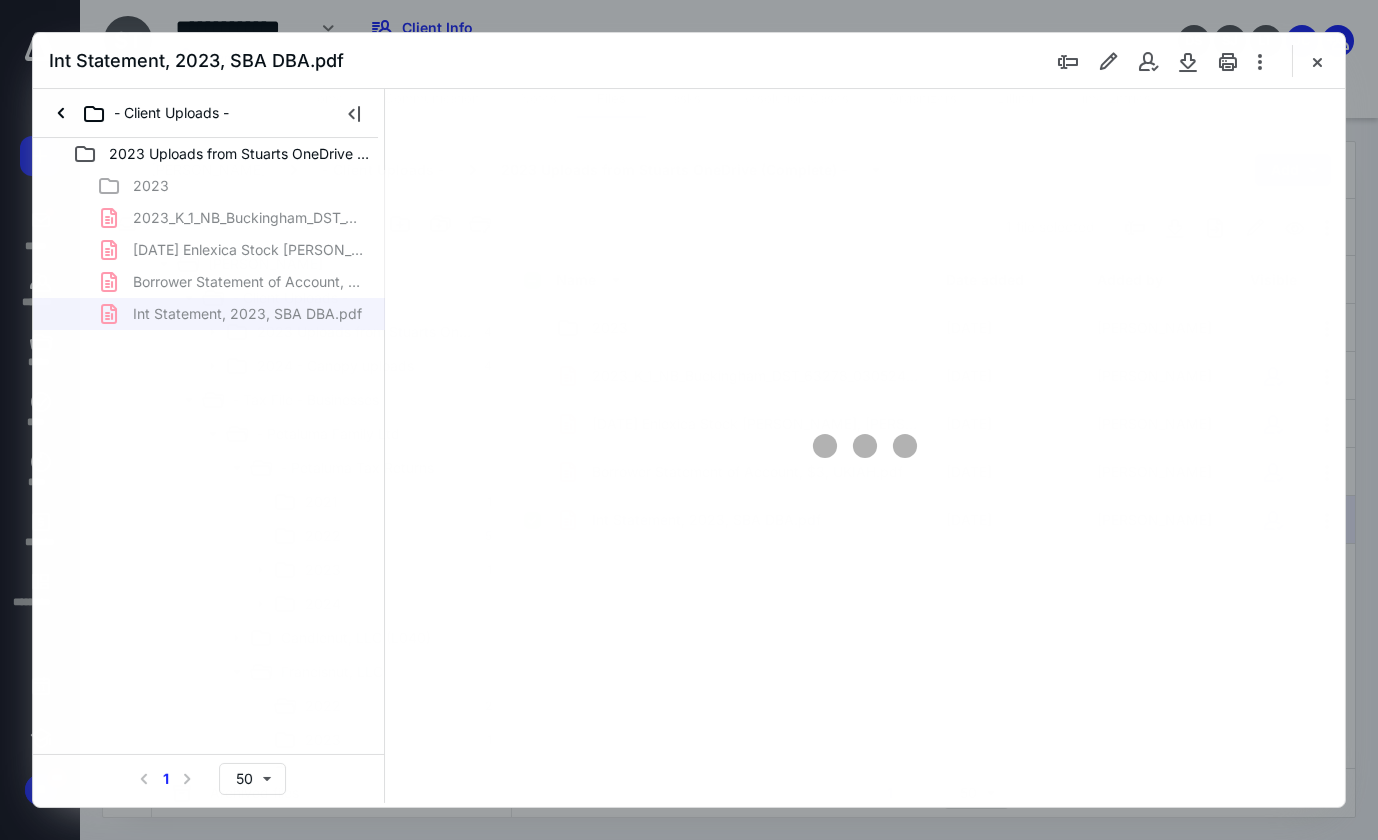 scroll, scrollTop: 0, scrollLeft: 0, axis: both 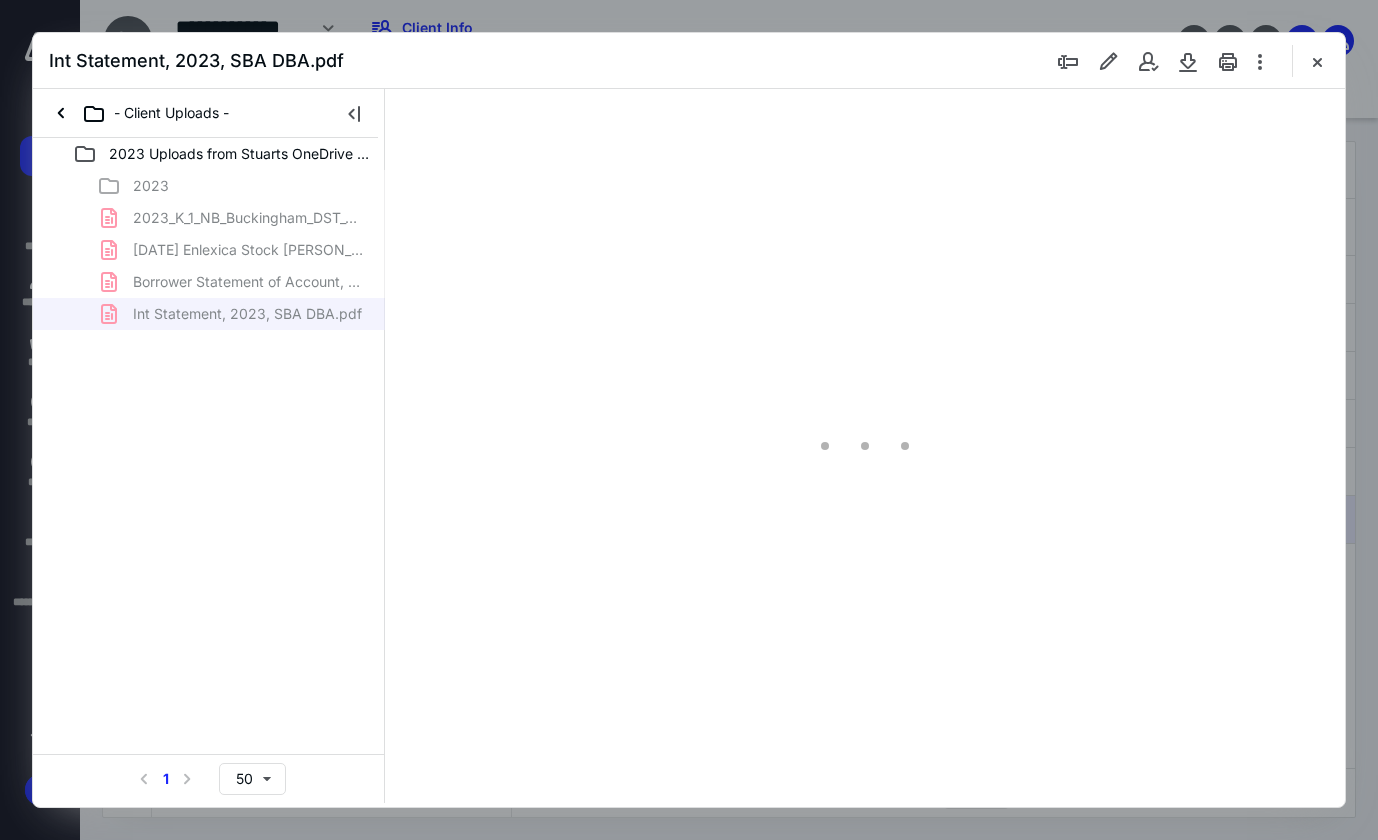 type on "80" 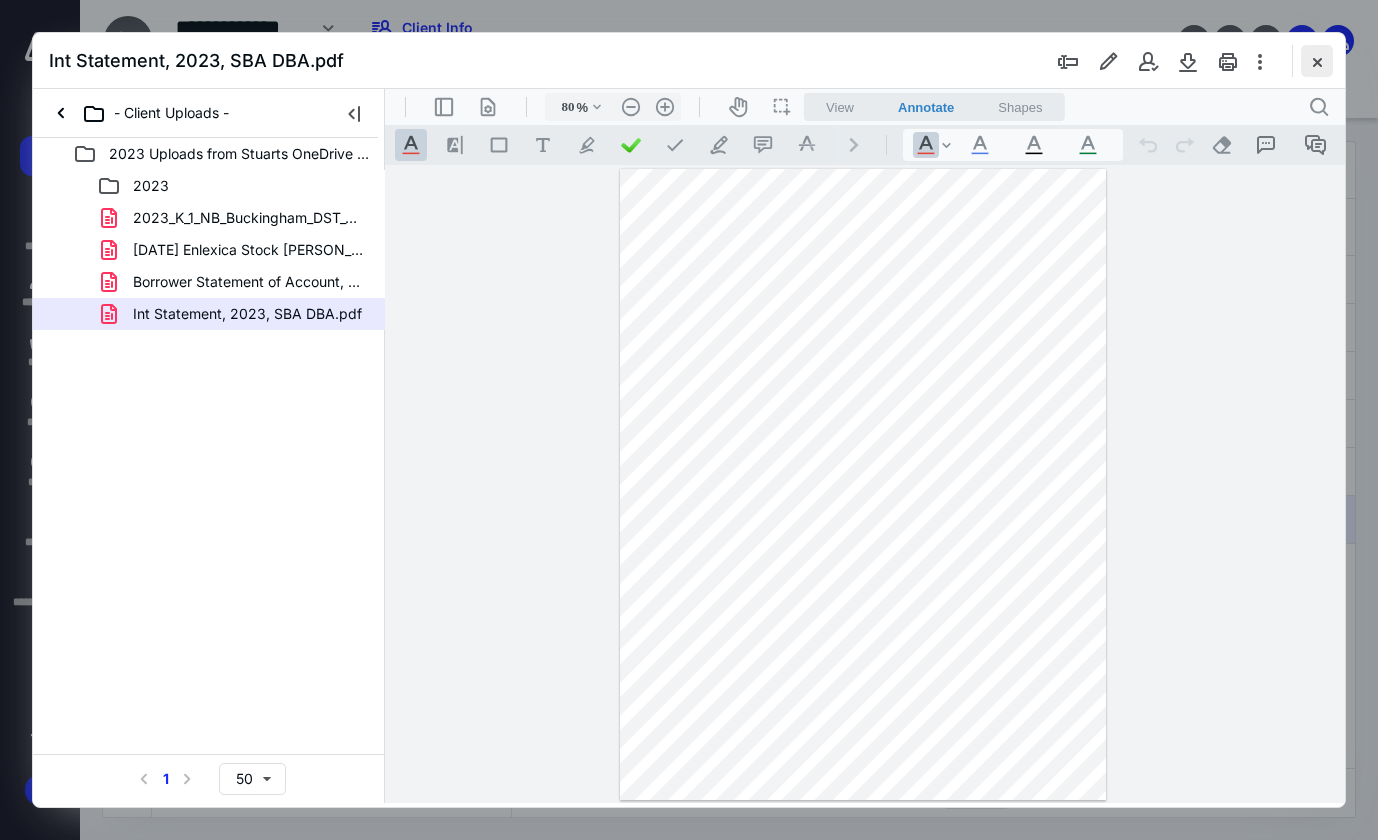 click at bounding box center [1317, 61] 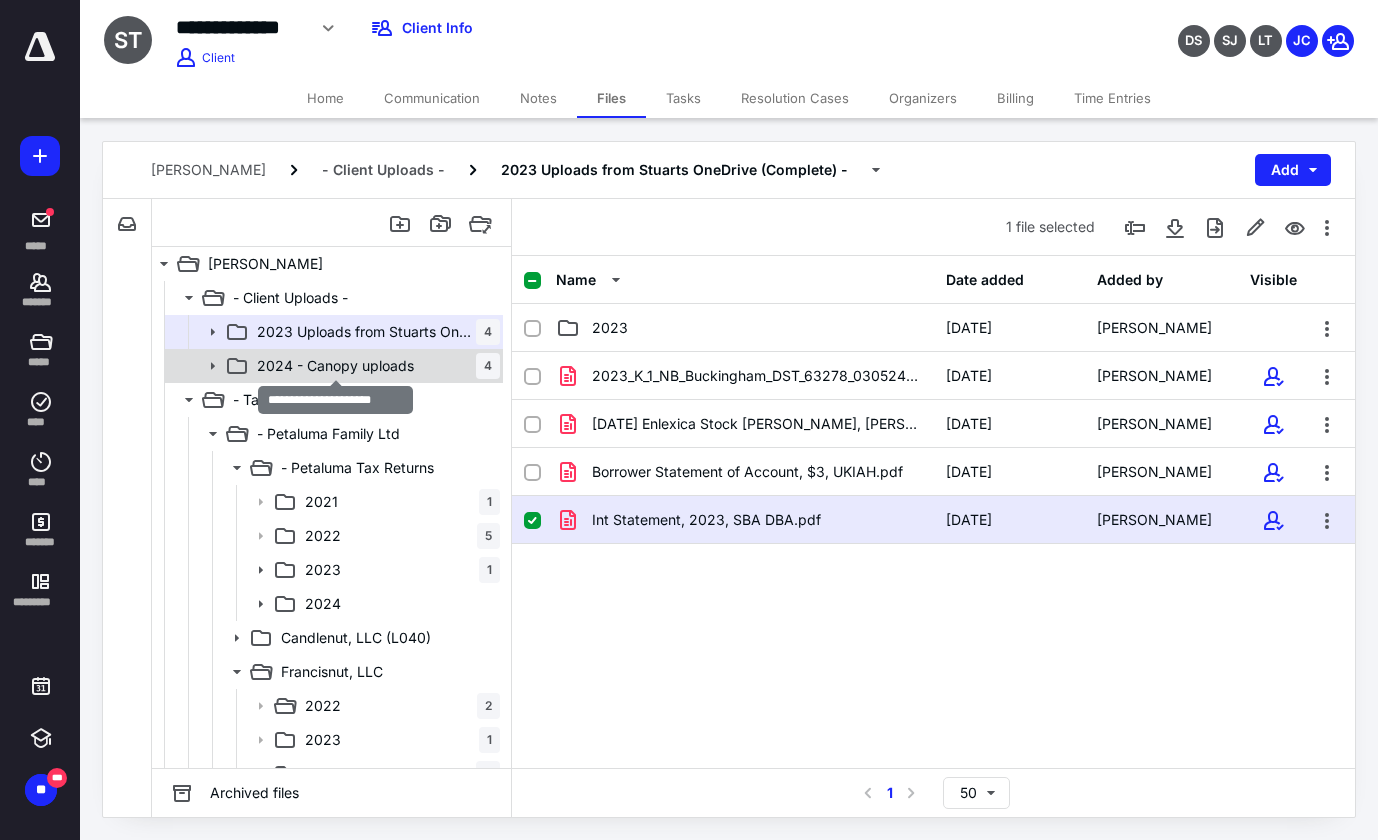 click on "2024 - Canopy uploads" at bounding box center [335, 366] 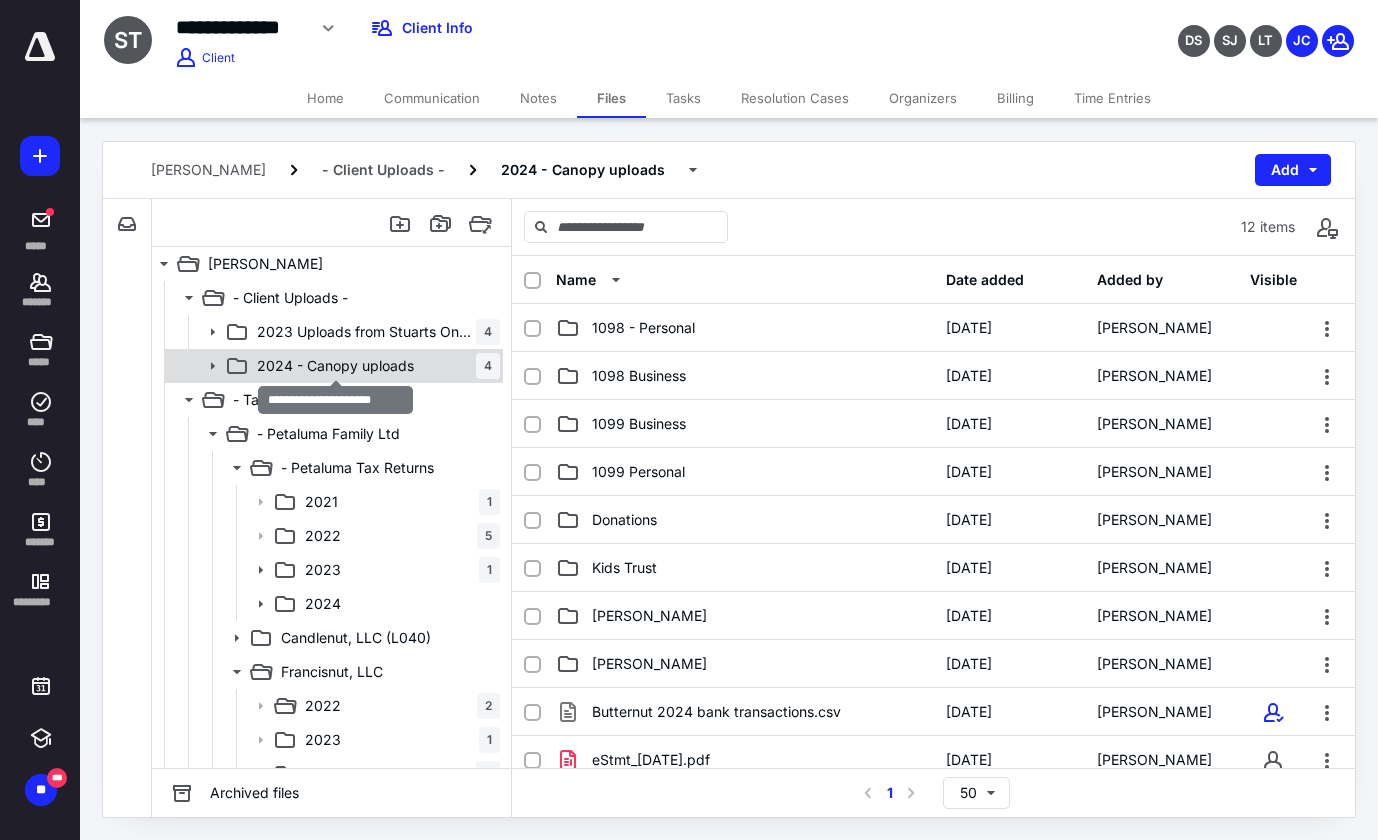 click on "2024 - Canopy uploads" at bounding box center (335, 366) 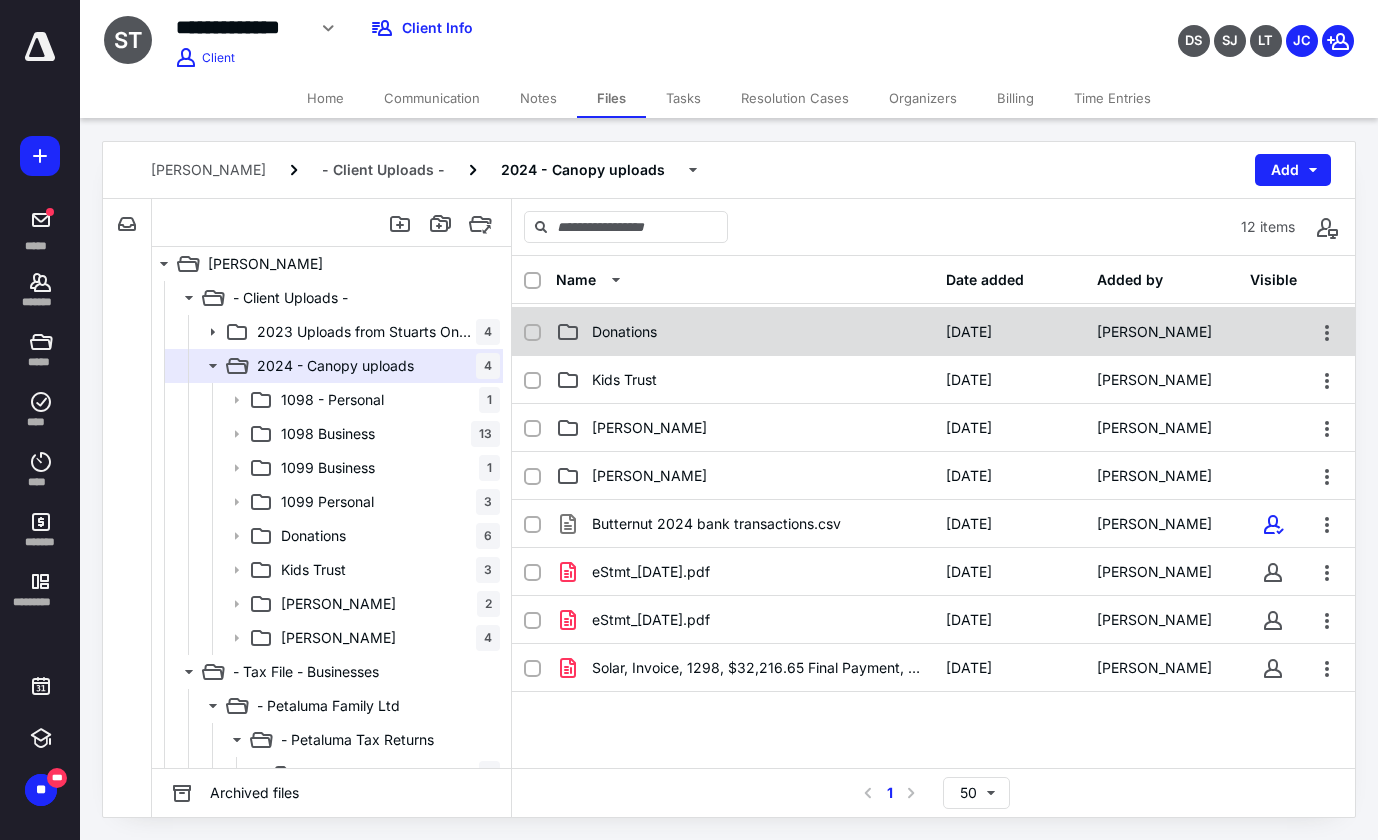 scroll, scrollTop: 200, scrollLeft: 0, axis: vertical 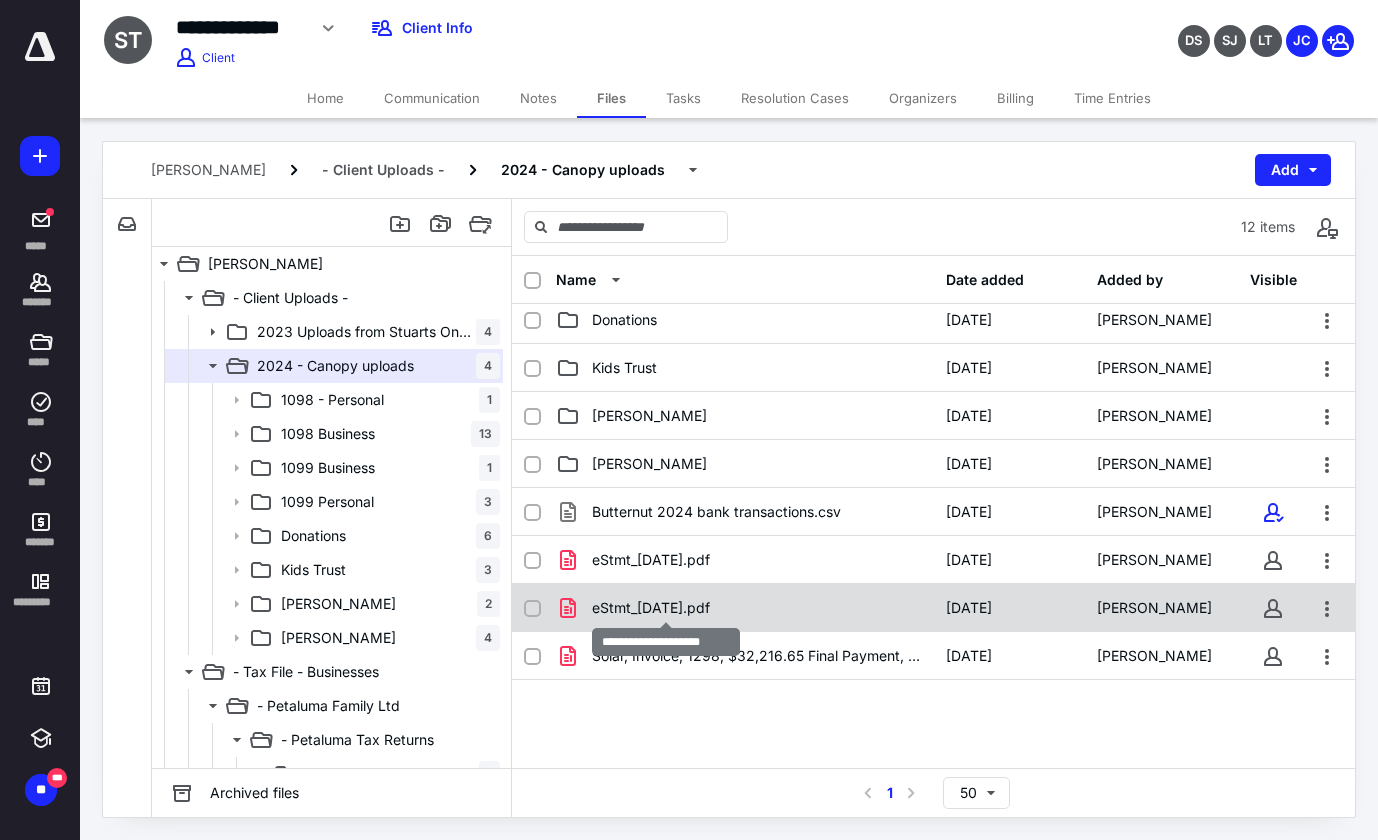 click on "eStmt_[DATE].pdf" at bounding box center [651, 608] 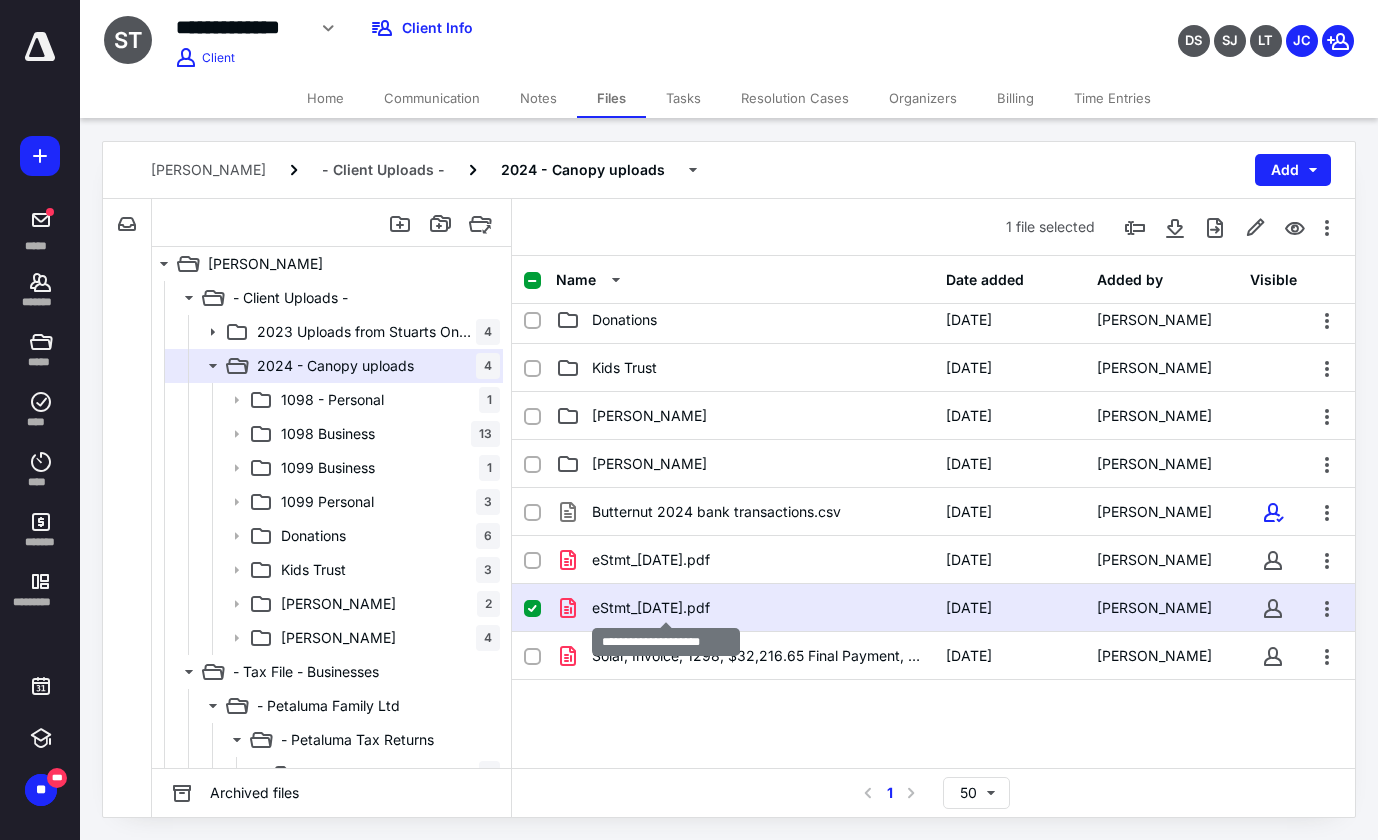 click on "eStmt_[DATE].pdf" at bounding box center [651, 608] 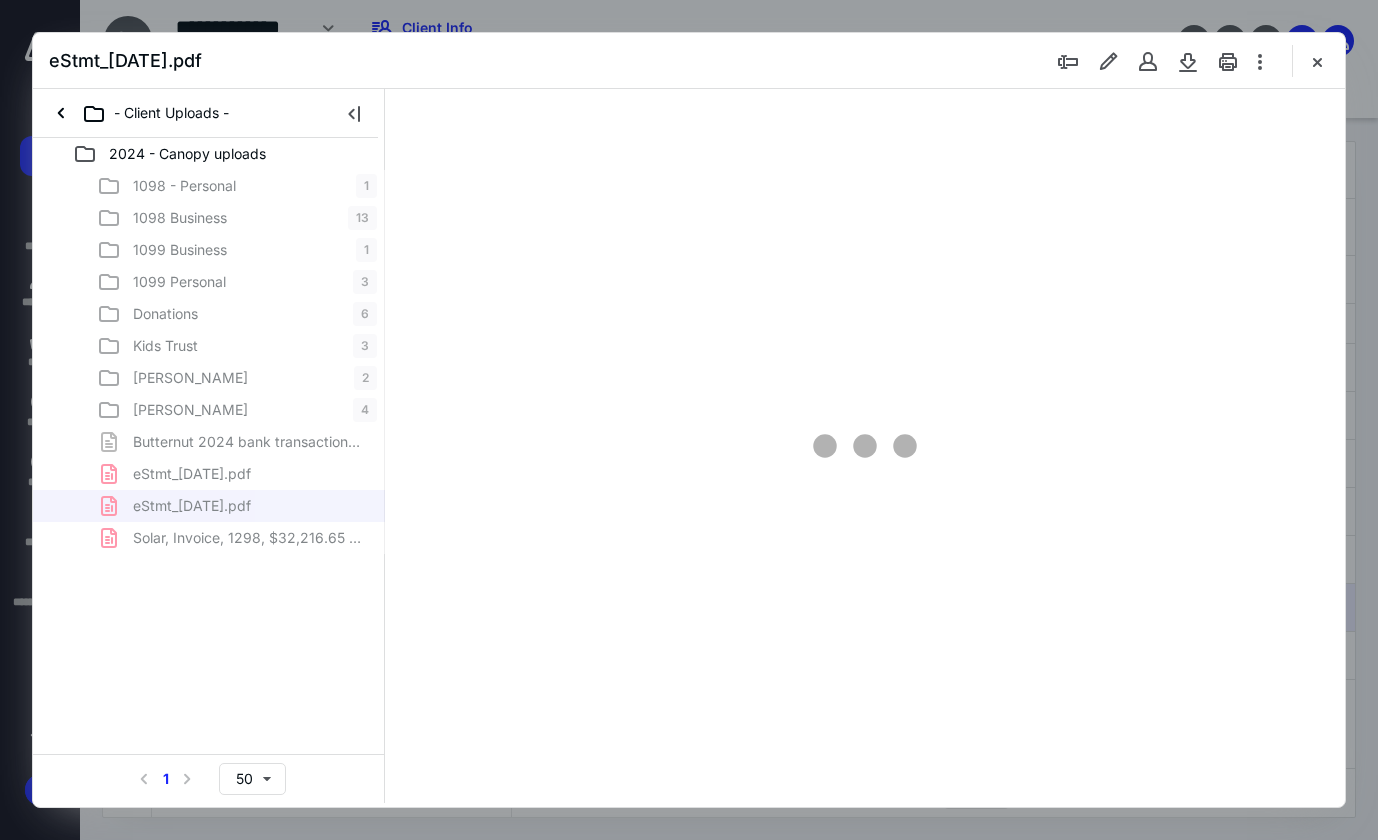 scroll, scrollTop: 0, scrollLeft: 0, axis: both 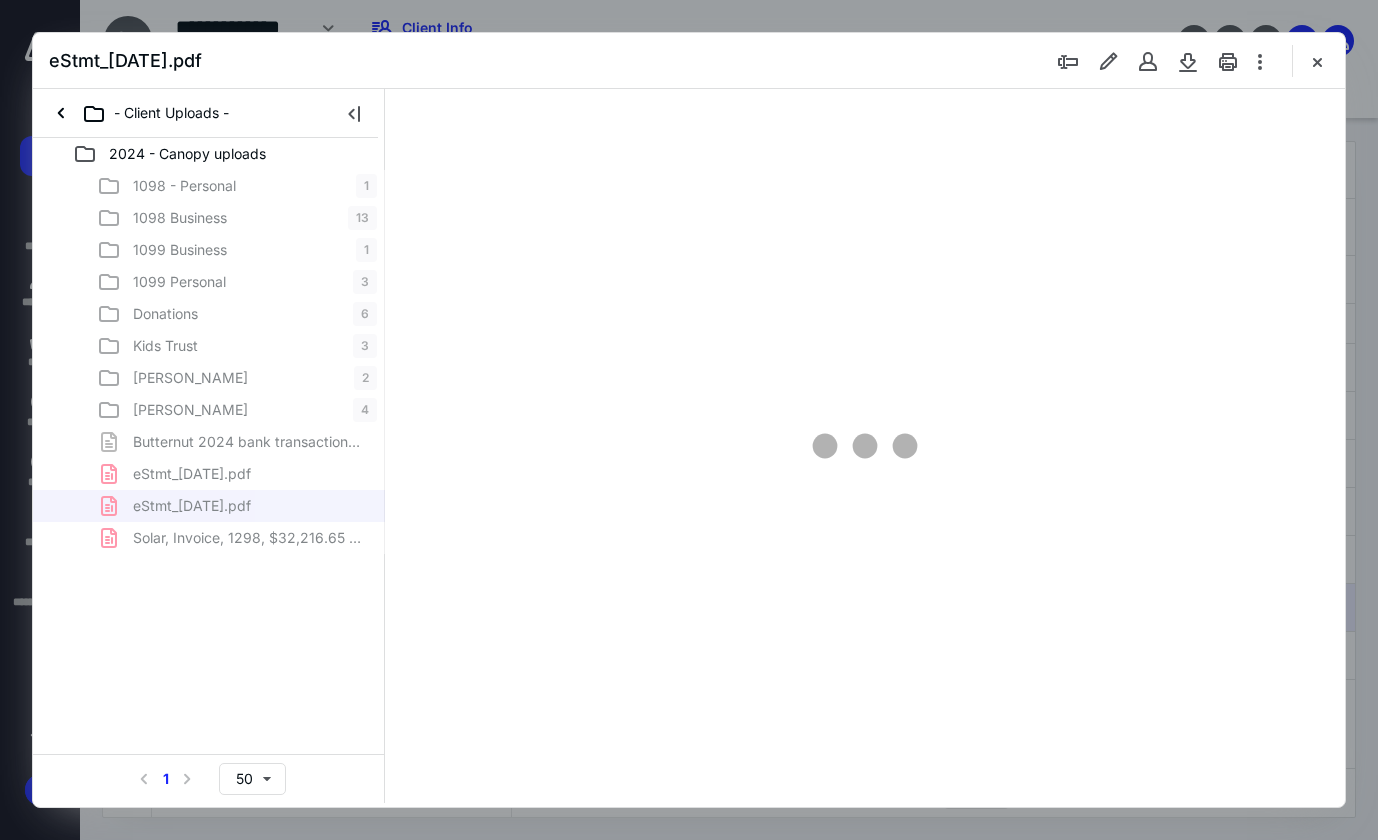 type on "80" 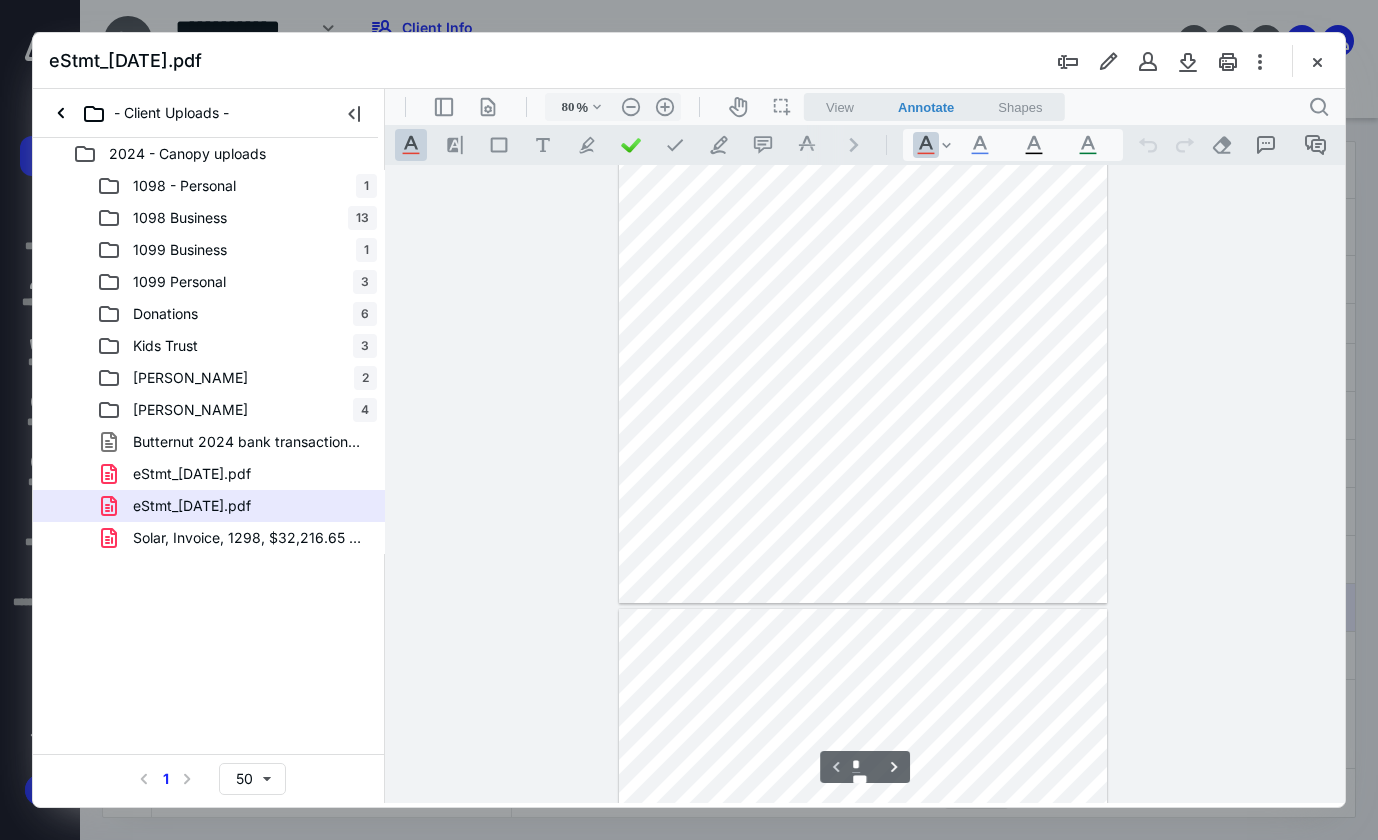 scroll, scrollTop: 200, scrollLeft: 0, axis: vertical 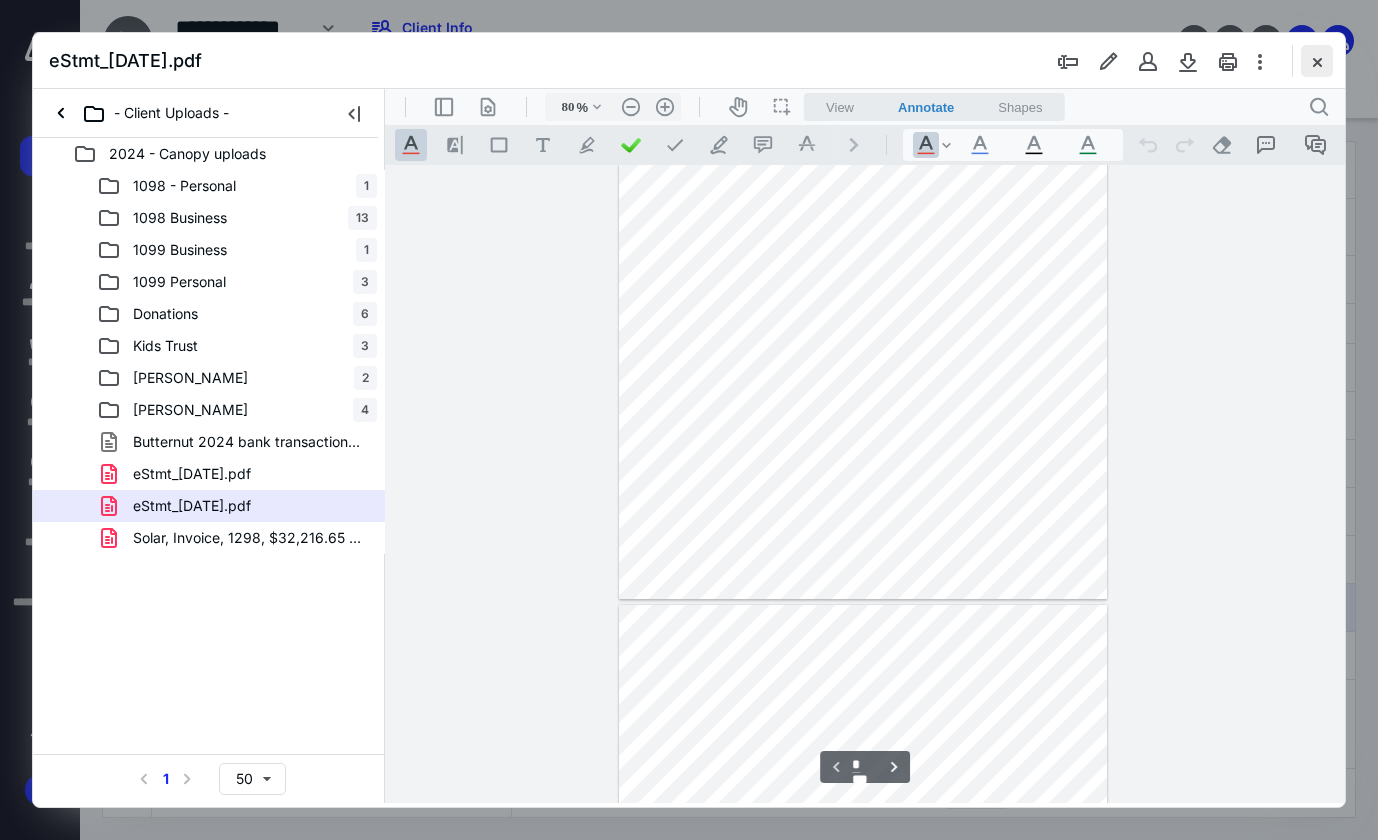 click at bounding box center (1317, 61) 